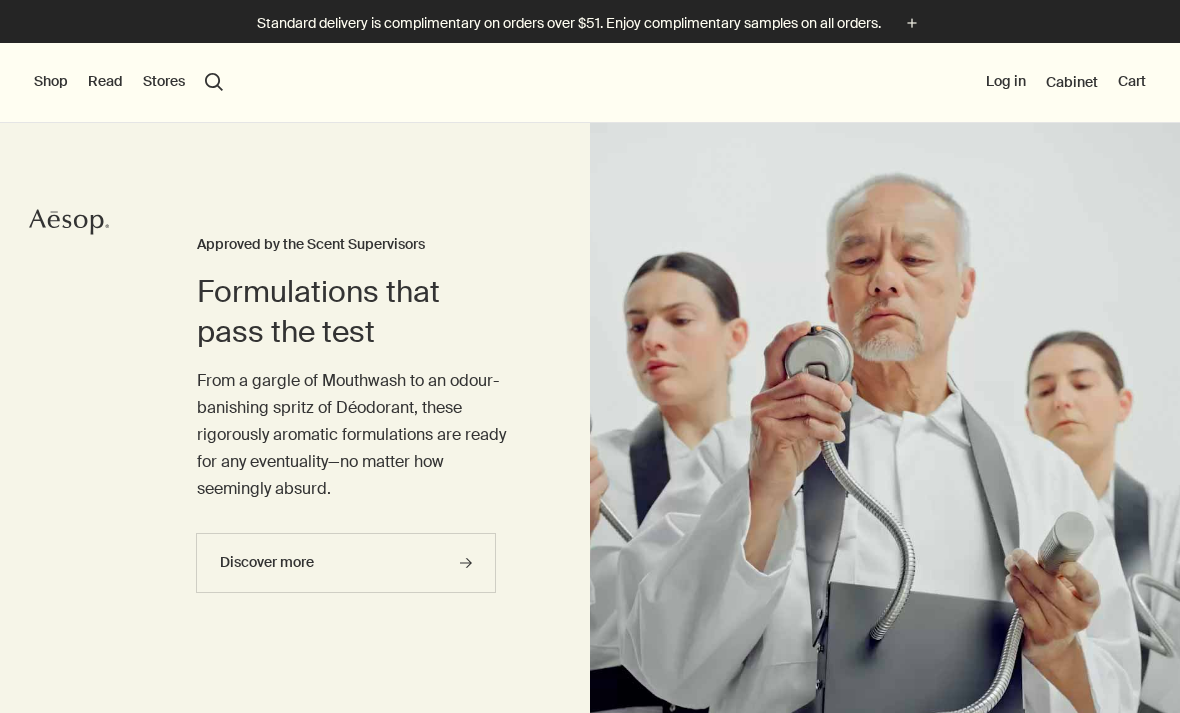 scroll, scrollTop: 0, scrollLeft: 0, axis: both 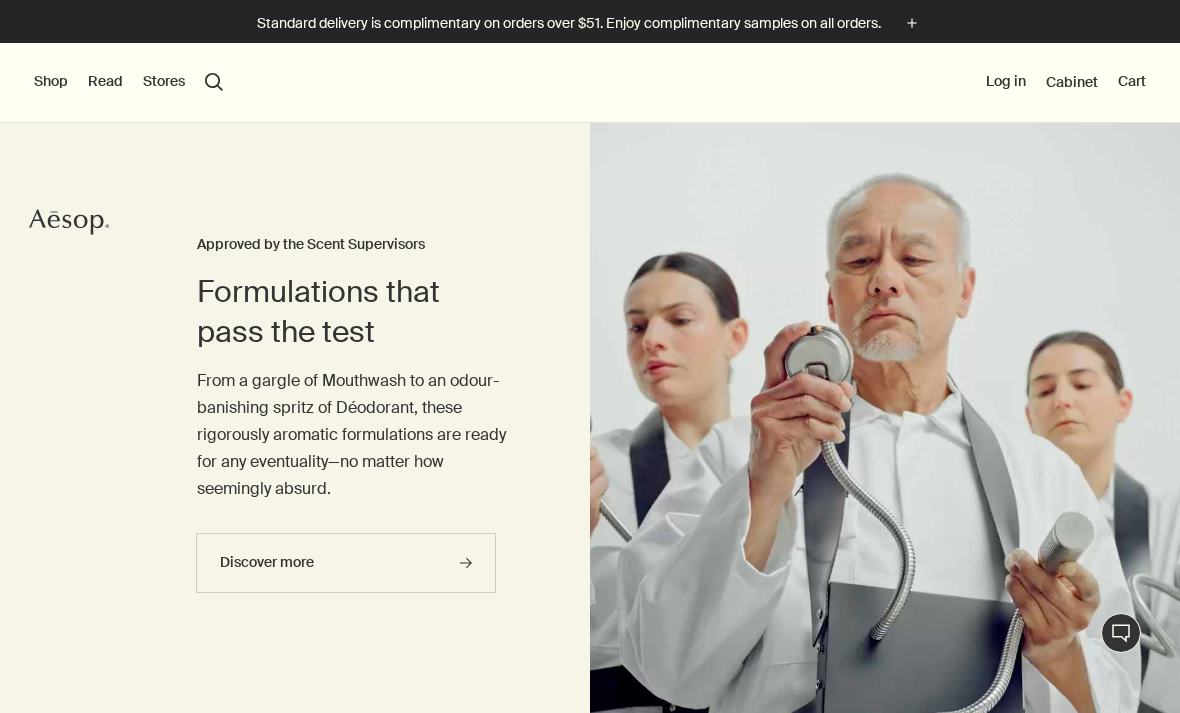 click on "Shop" at bounding box center (51, 82) 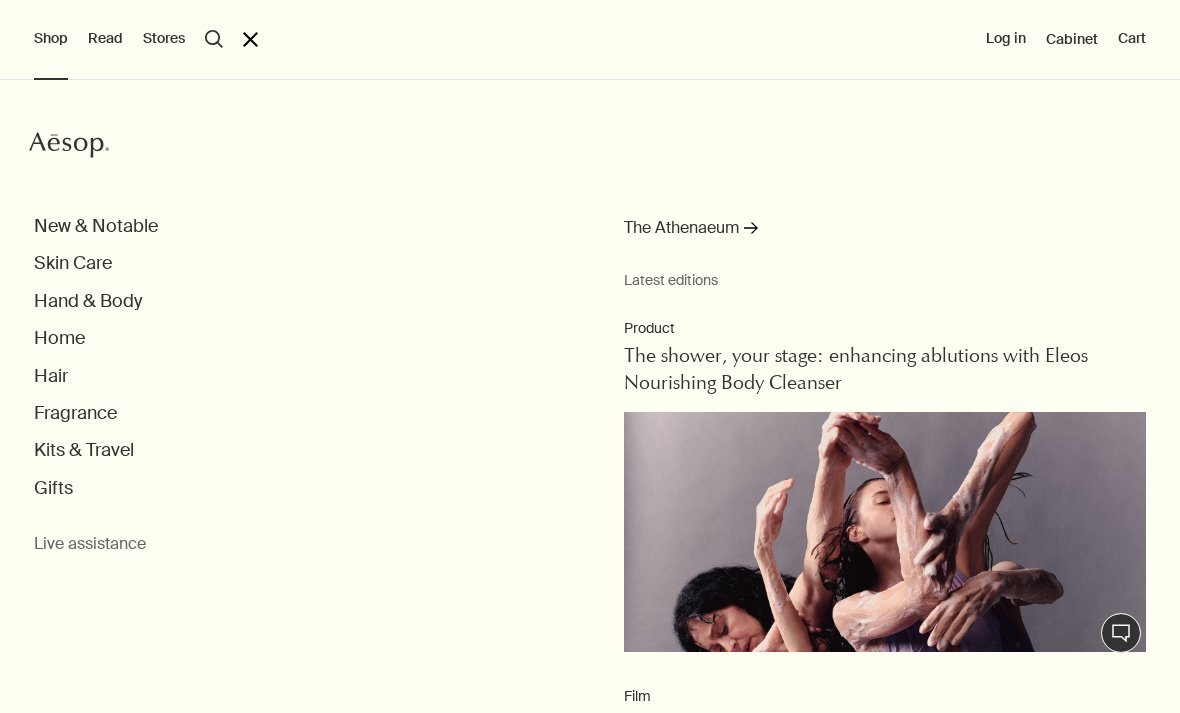 click on "Kits & Travel" at bounding box center (84, 450) 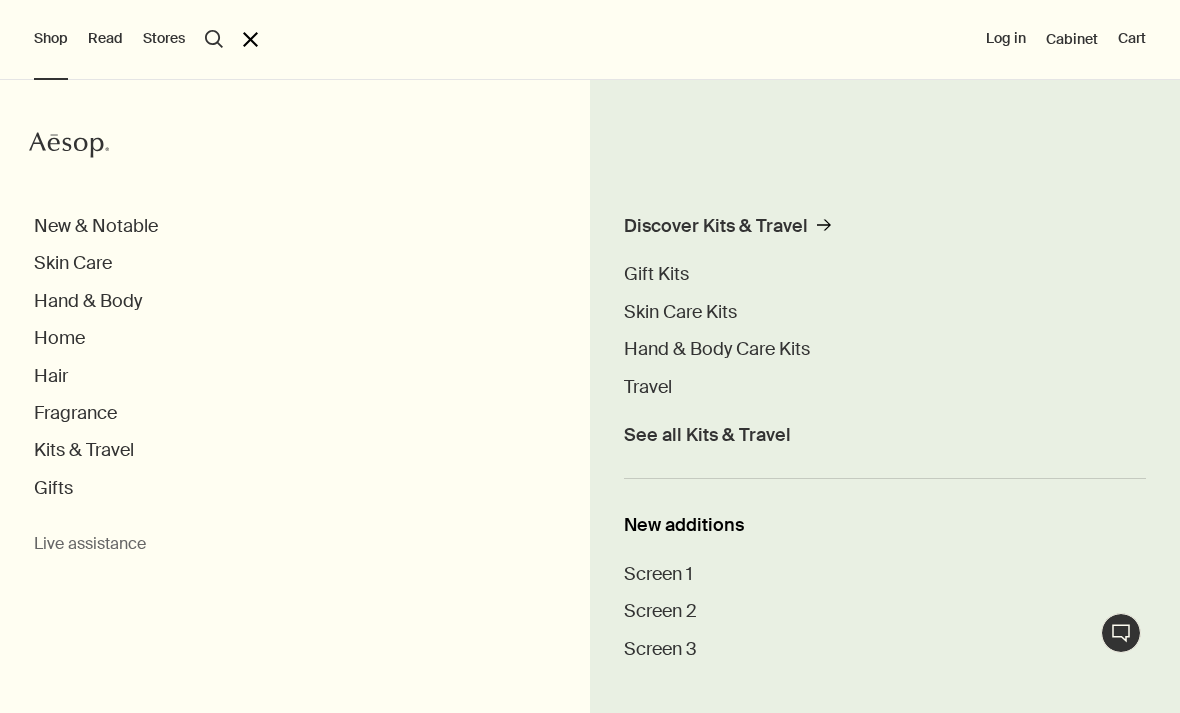 click on "Hand & Body Care Kits" at bounding box center (717, 349) 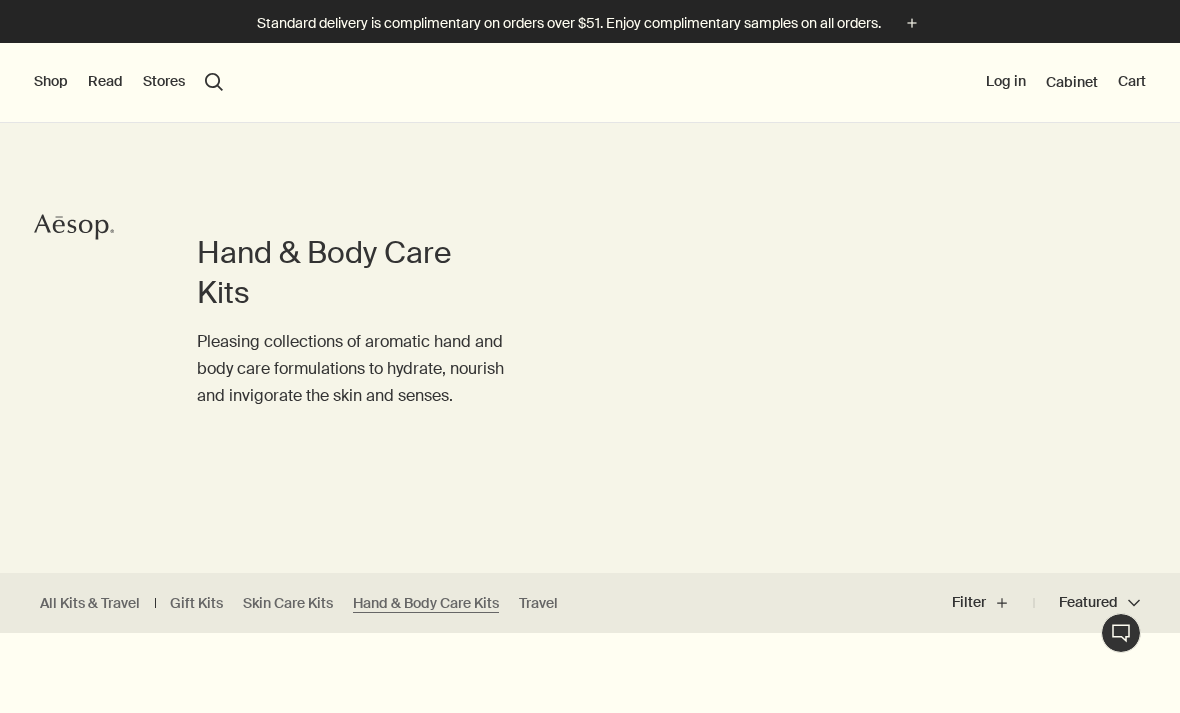 scroll, scrollTop: 0, scrollLeft: 0, axis: both 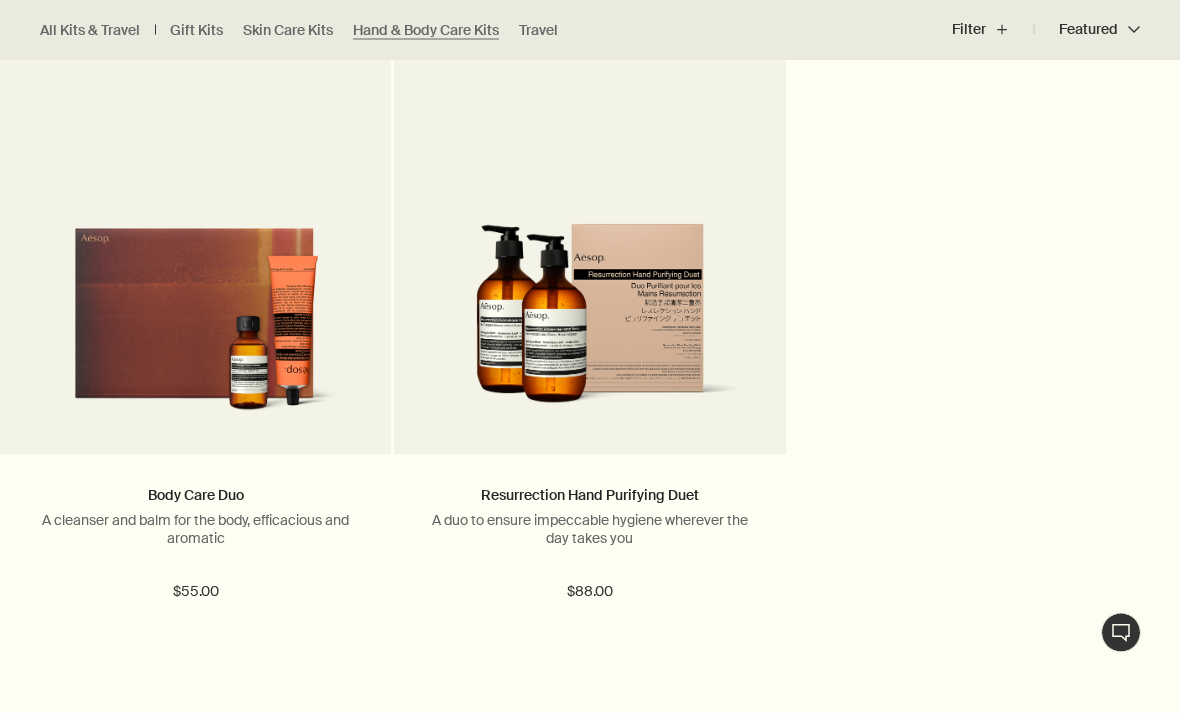 click at bounding box center [589, 324] 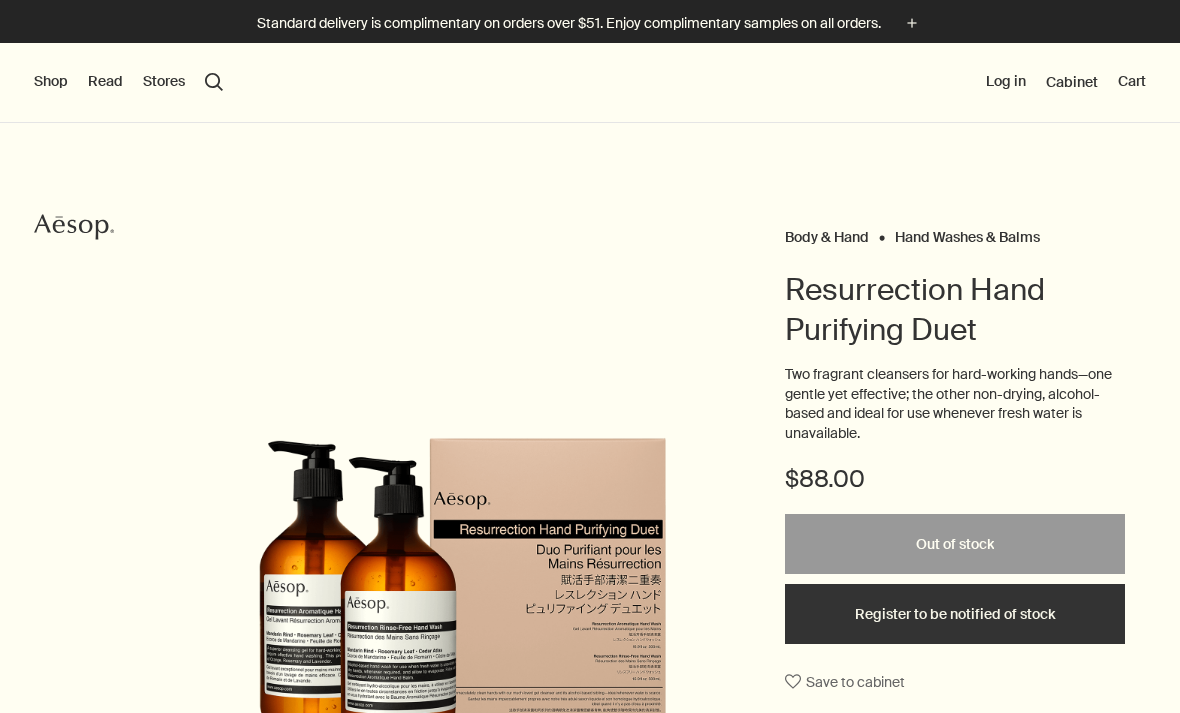 scroll, scrollTop: 0, scrollLeft: 0, axis: both 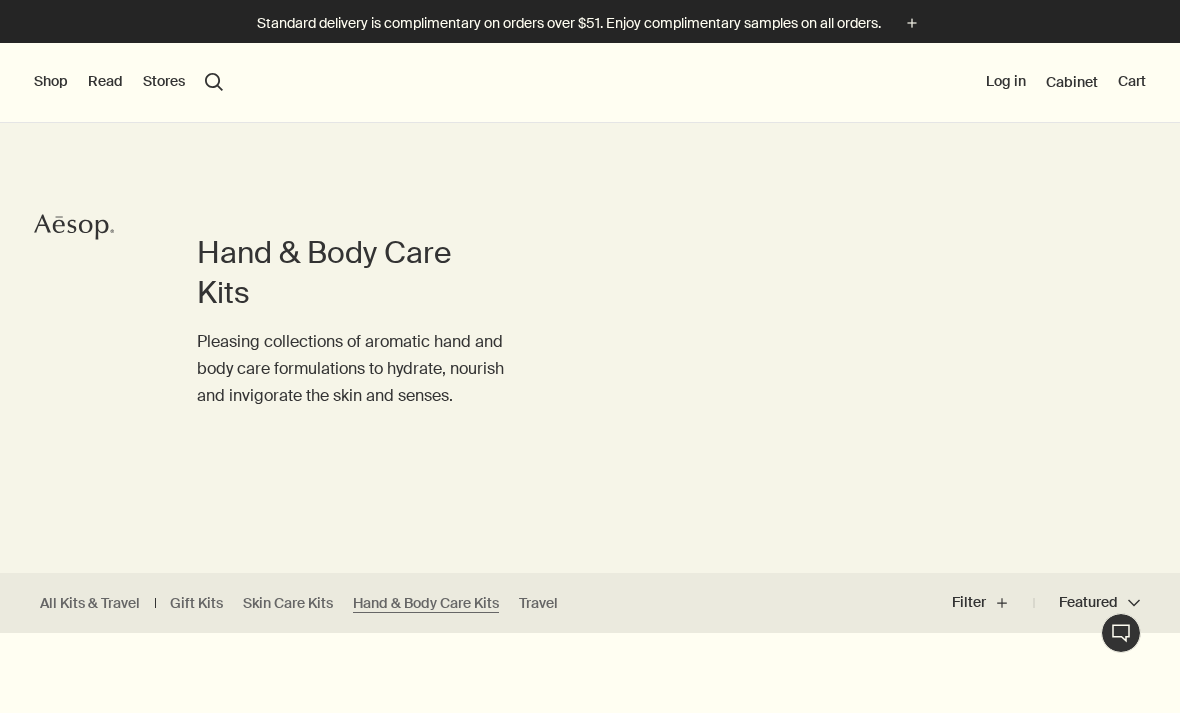 click on "Shop" at bounding box center [51, 82] 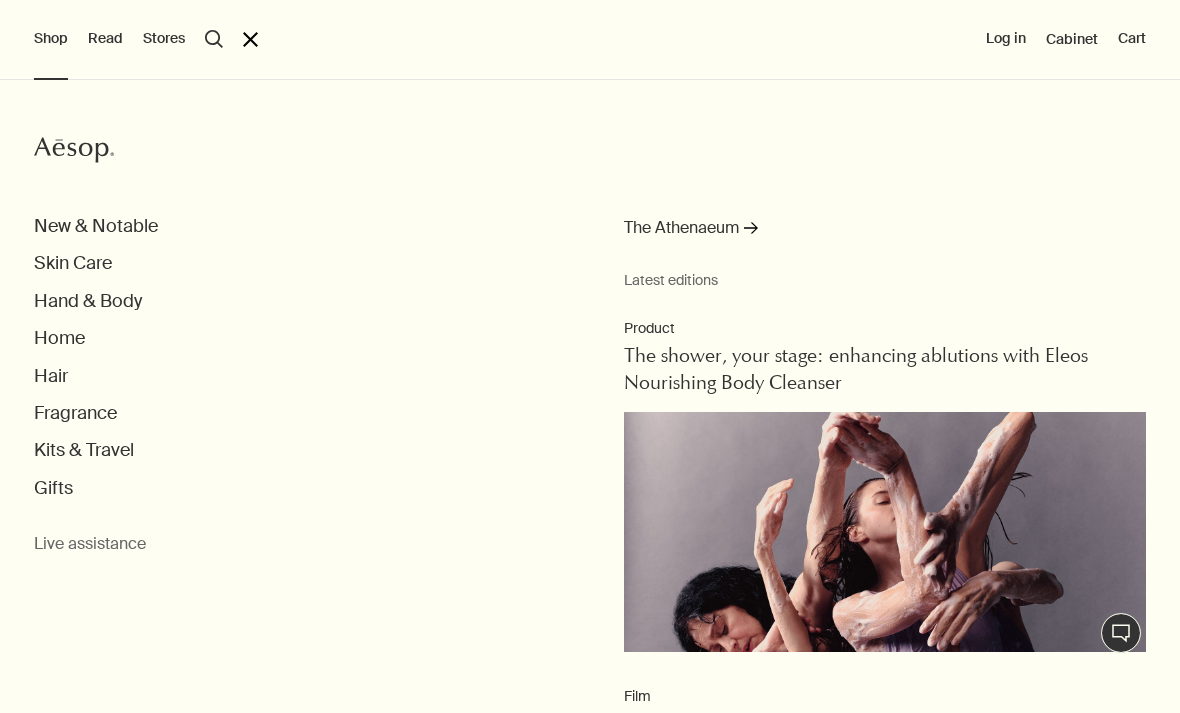 click on "Hand & Body" at bounding box center [88, 301] 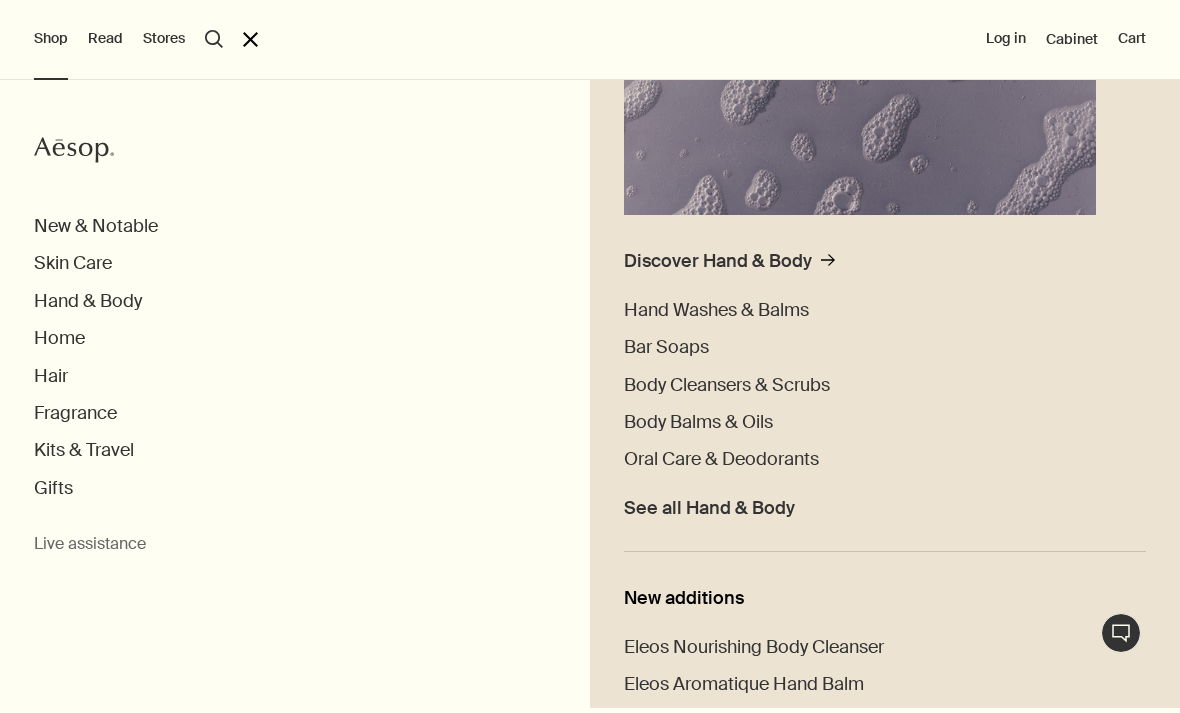 scroll, scrollTop: 367, scrollLeft: 0, axis: vertical 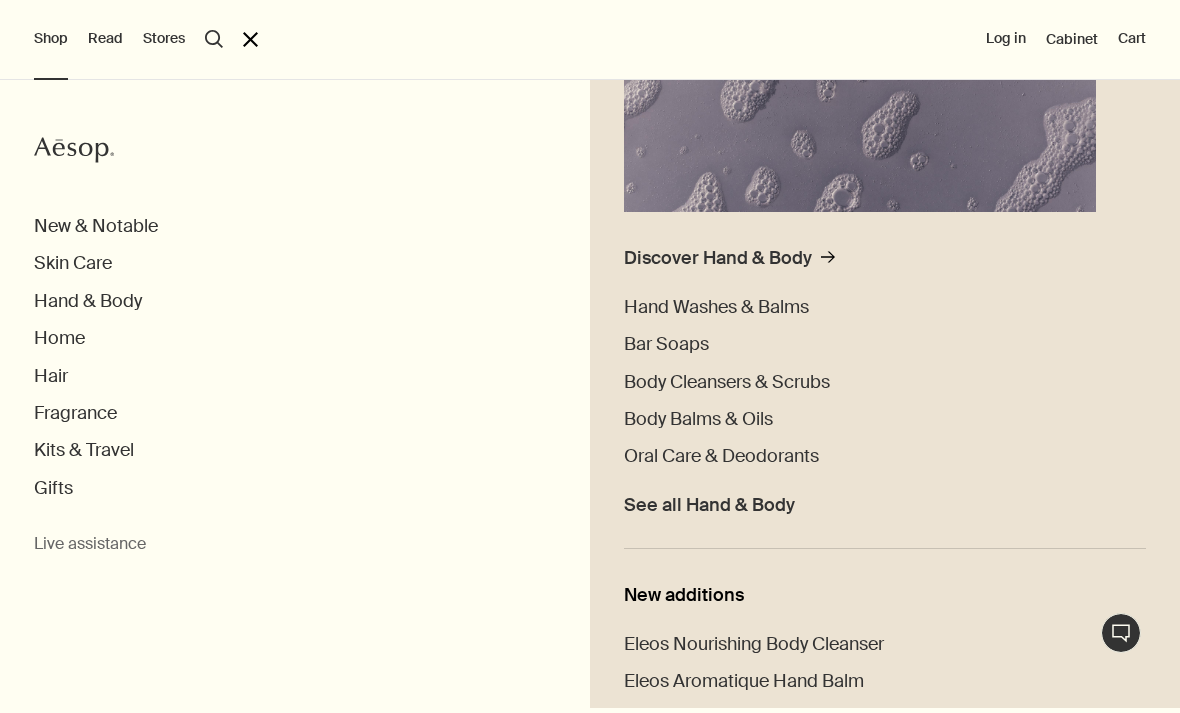 click on "Hand Washes & Balms" at bounding box center [716, 307] 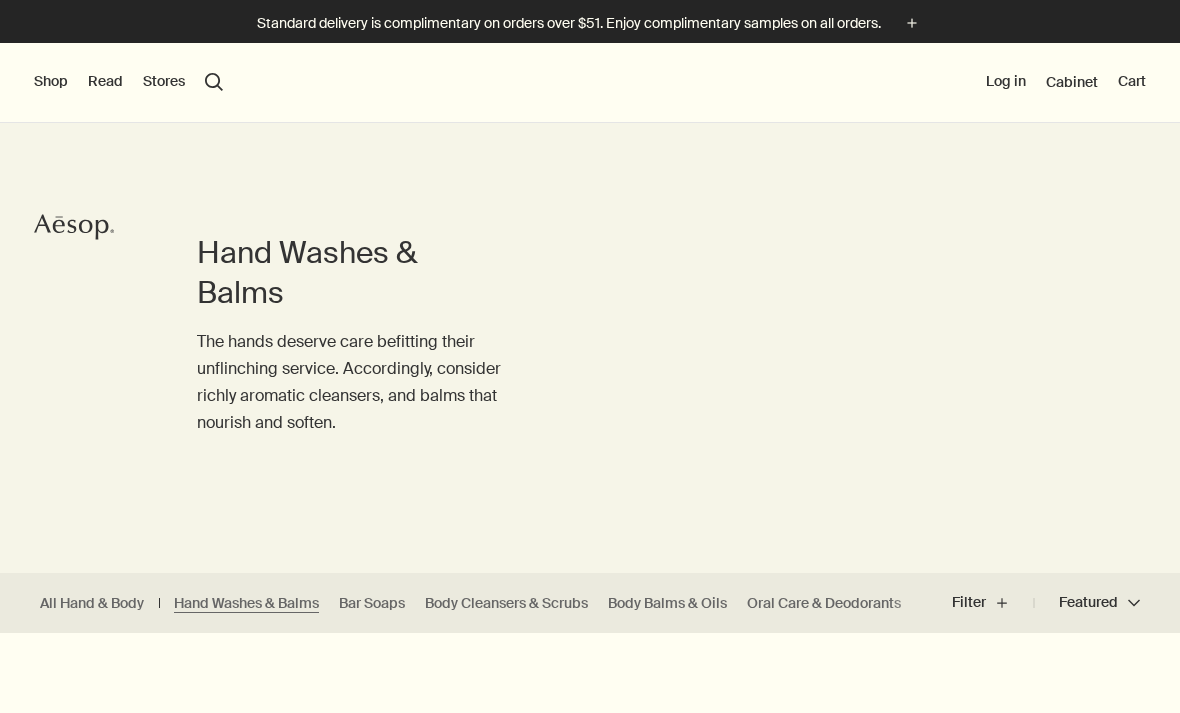 scroll, scrollTop: 0, scrollLeft: 0, axis: both 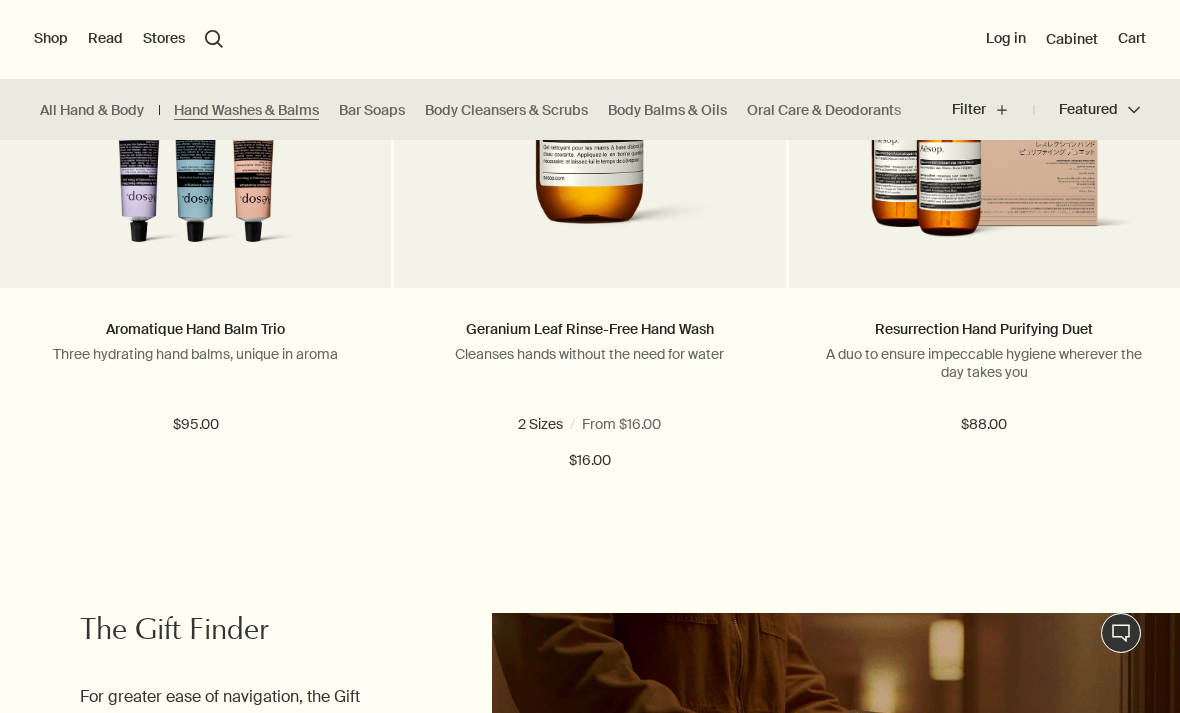 click on "A duo to ensure impeccable hygiene wherever the day takes you" at bounding box center [984, 363] 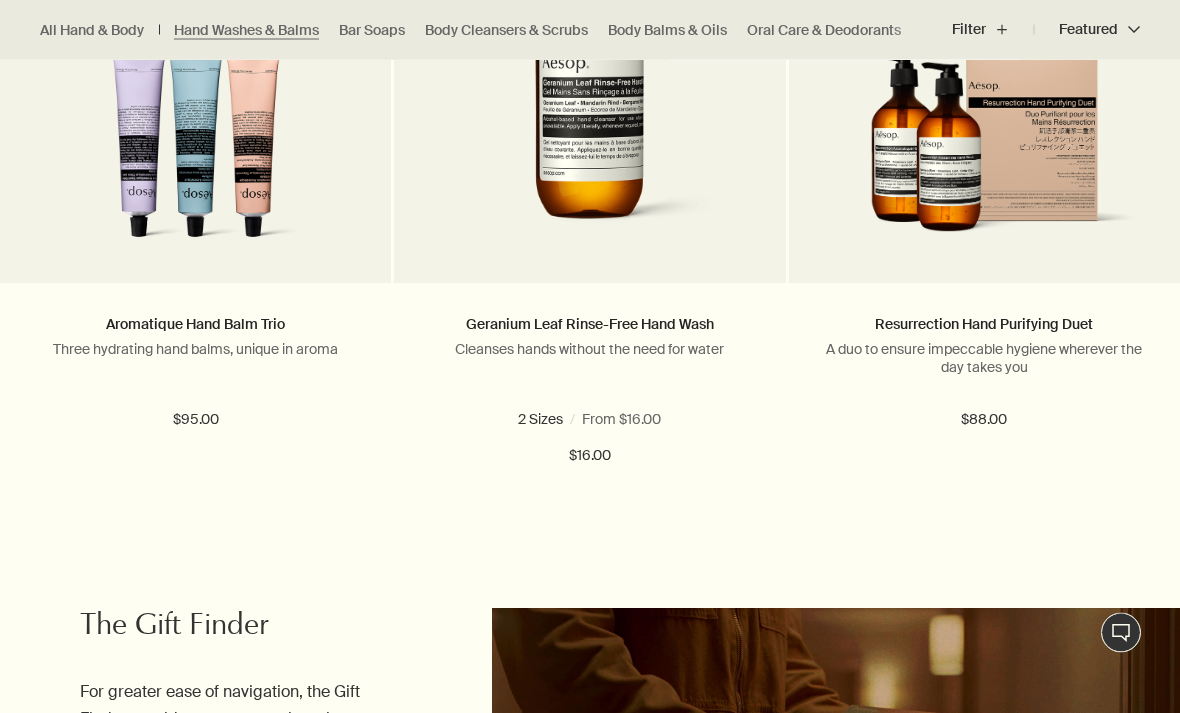 click on "A duo to ensure impeccable hygiene wherever the day takes you" at bounding box center (984, 359) 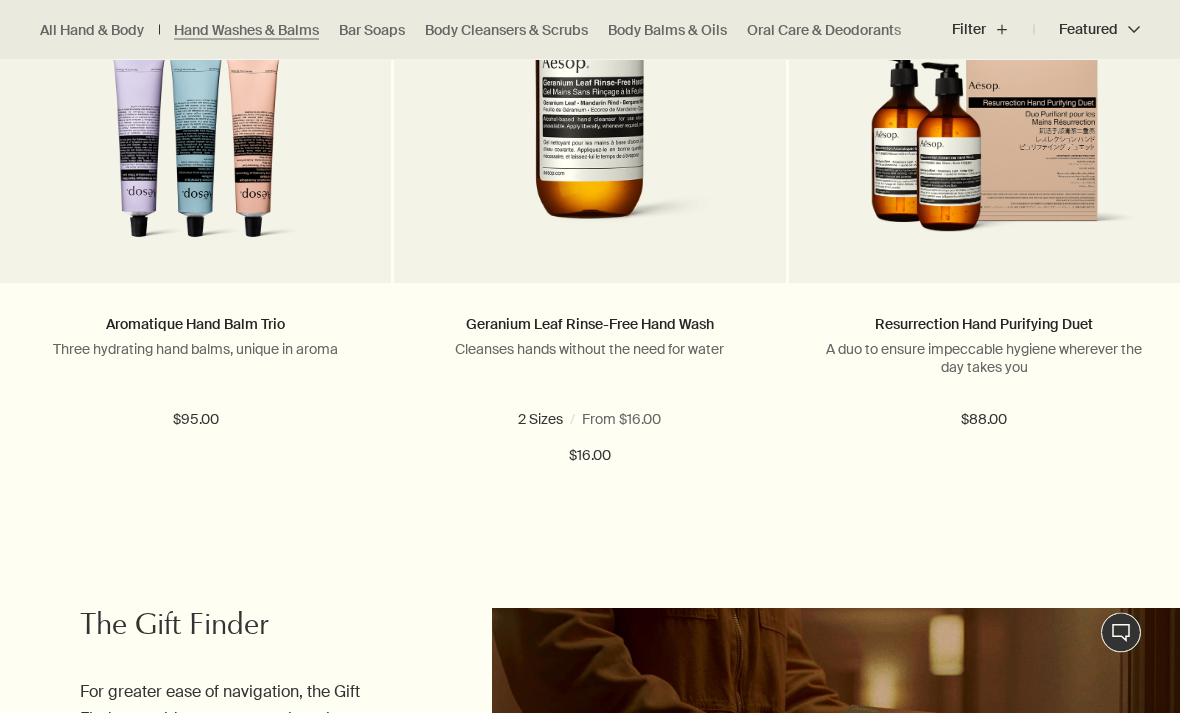 click at bounding box center (984, 152) 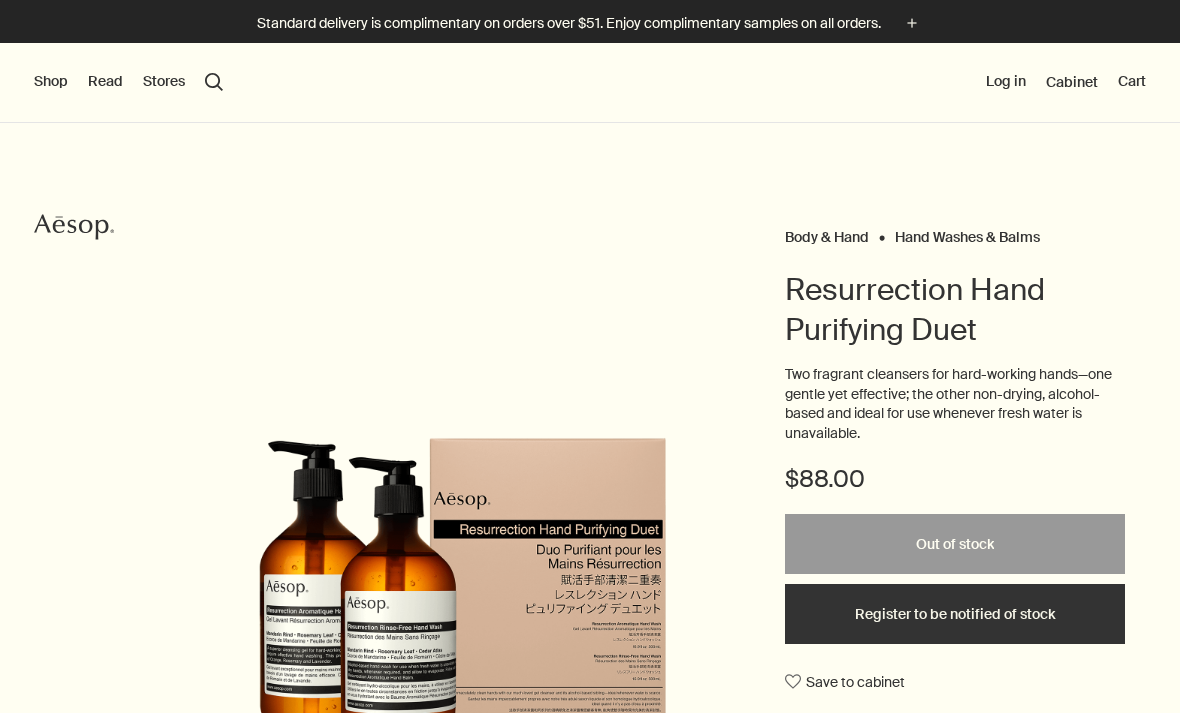 scroll, scrollTop: 0, scrollLeft: 0, axis: both 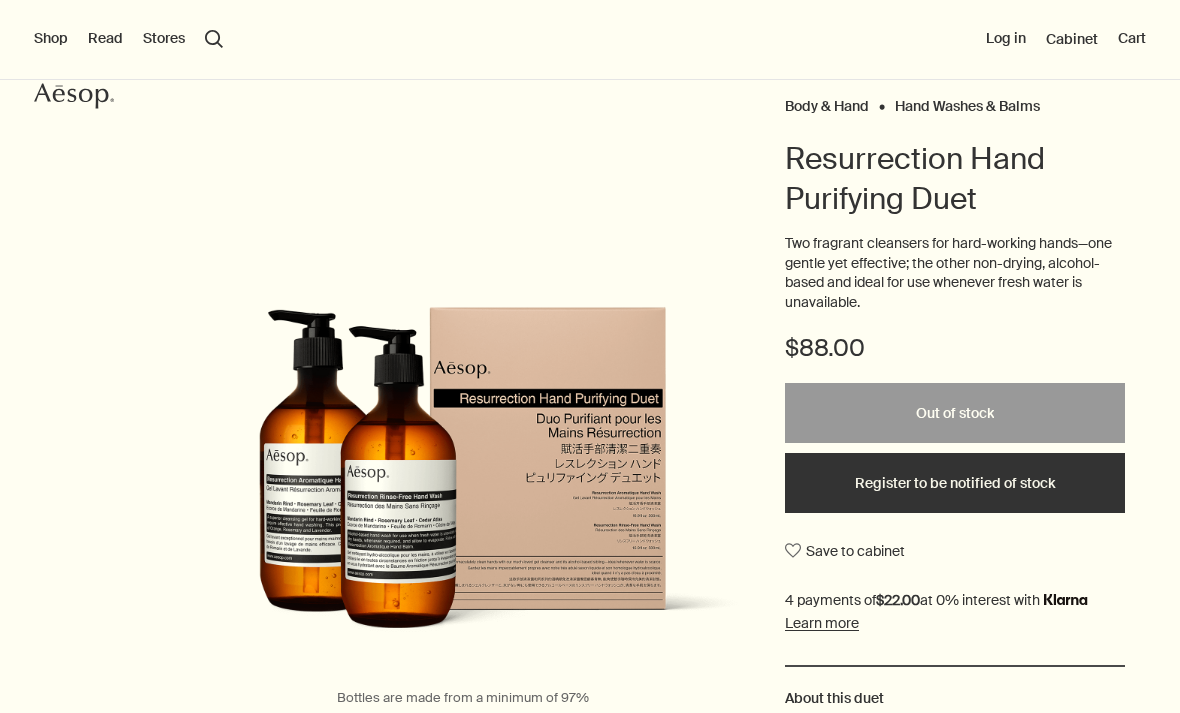 click on "Register to be notified of stock" at bounding box center (955, 483) 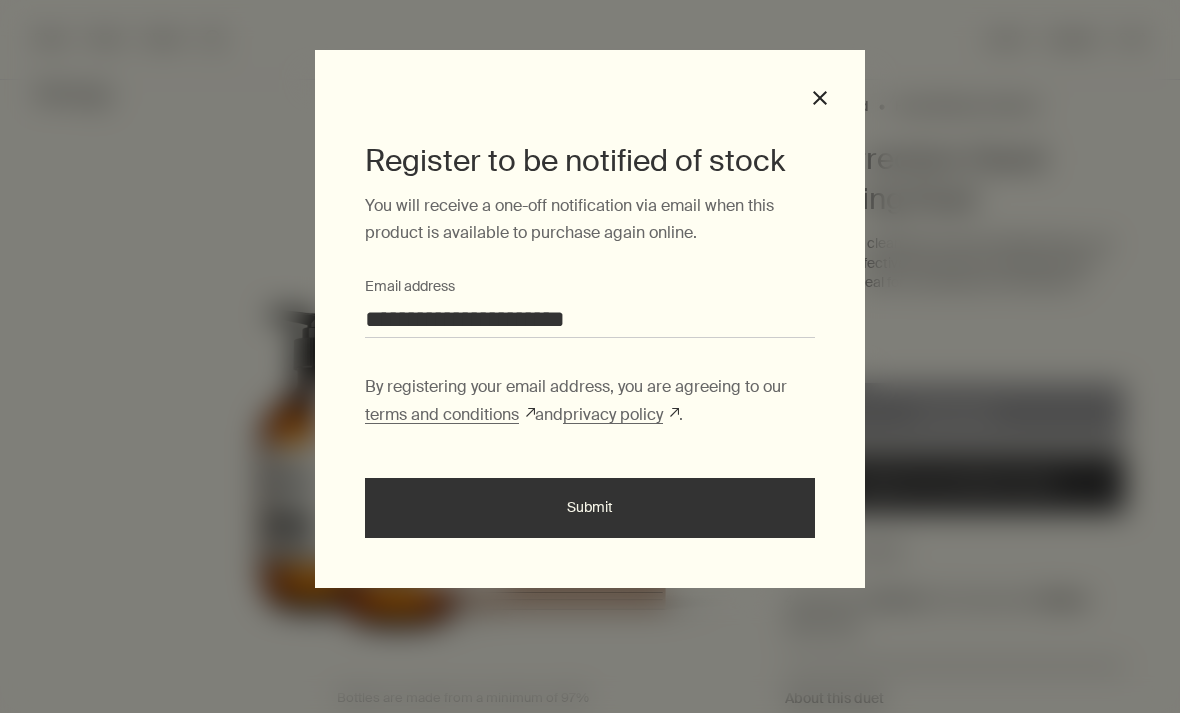 type on "**********" 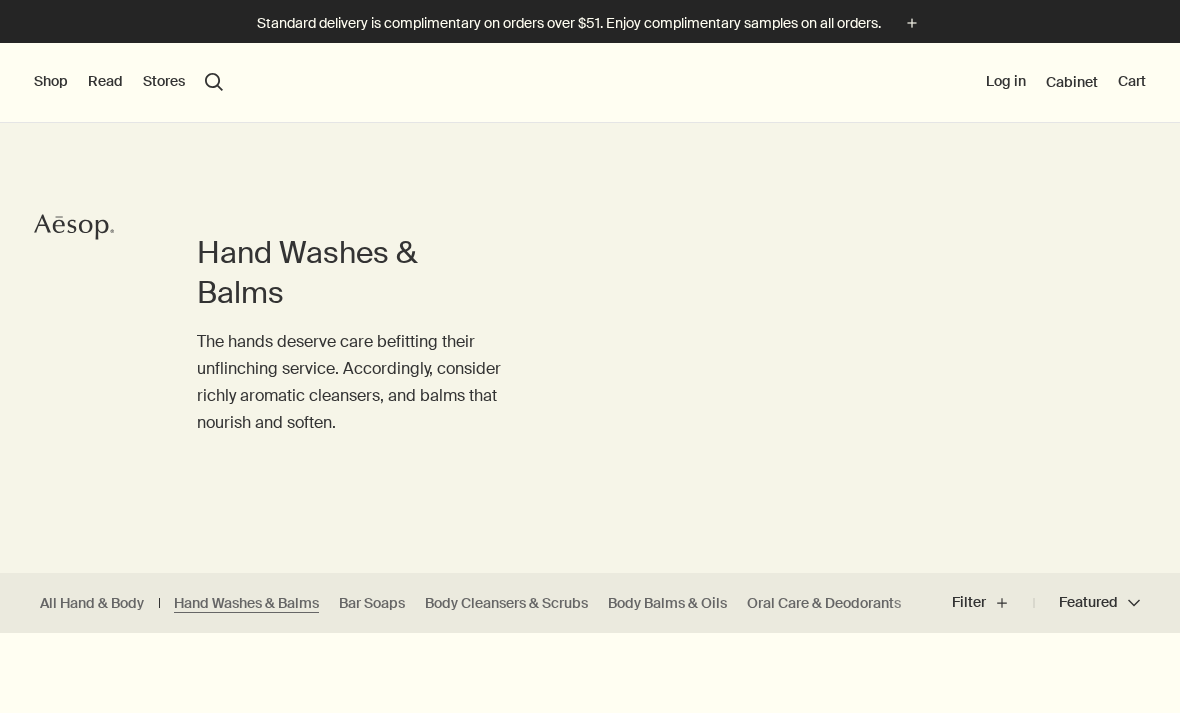 scroll, scrollTop: 0, scrollLeft: 0, axis: both 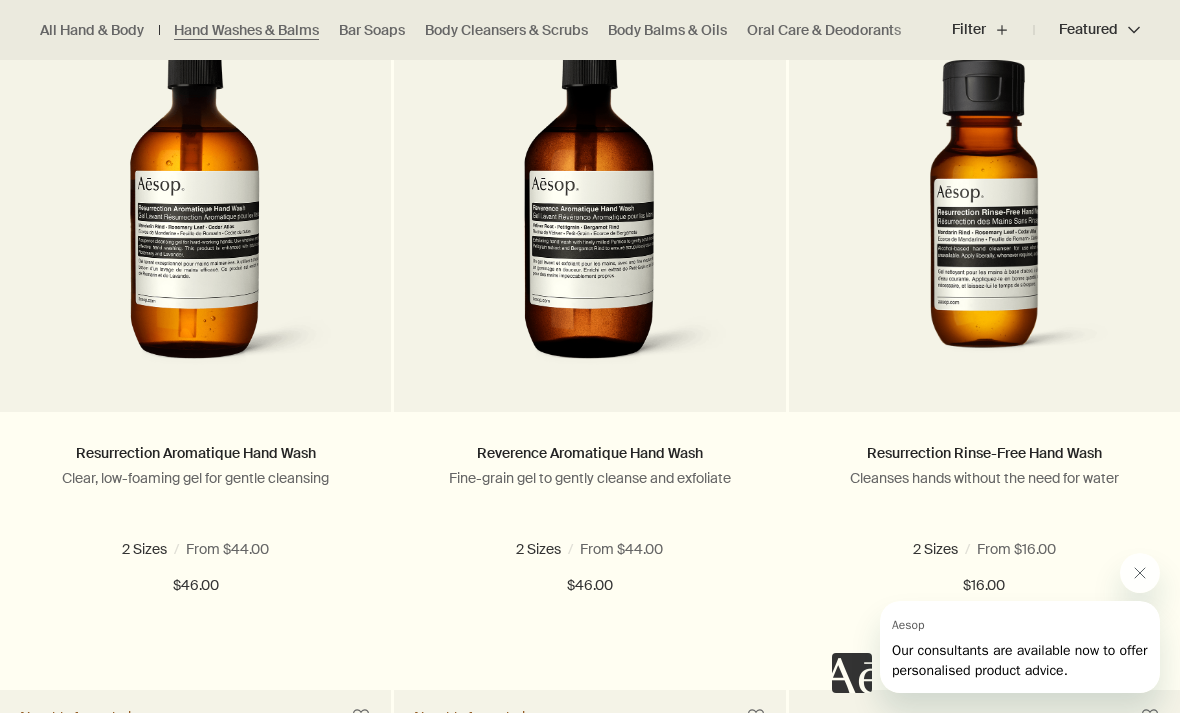 click at bounding box center [196, 201] 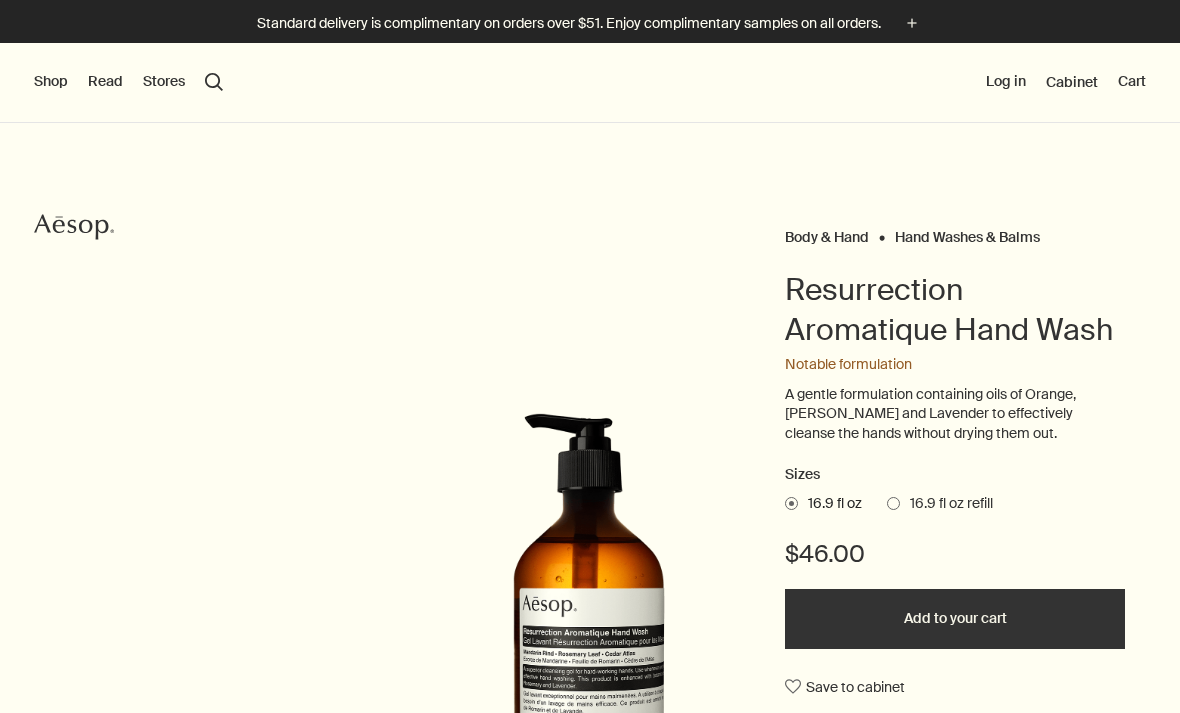 scroll, scrollTop: 0, scrollLeft: 0, axis: both 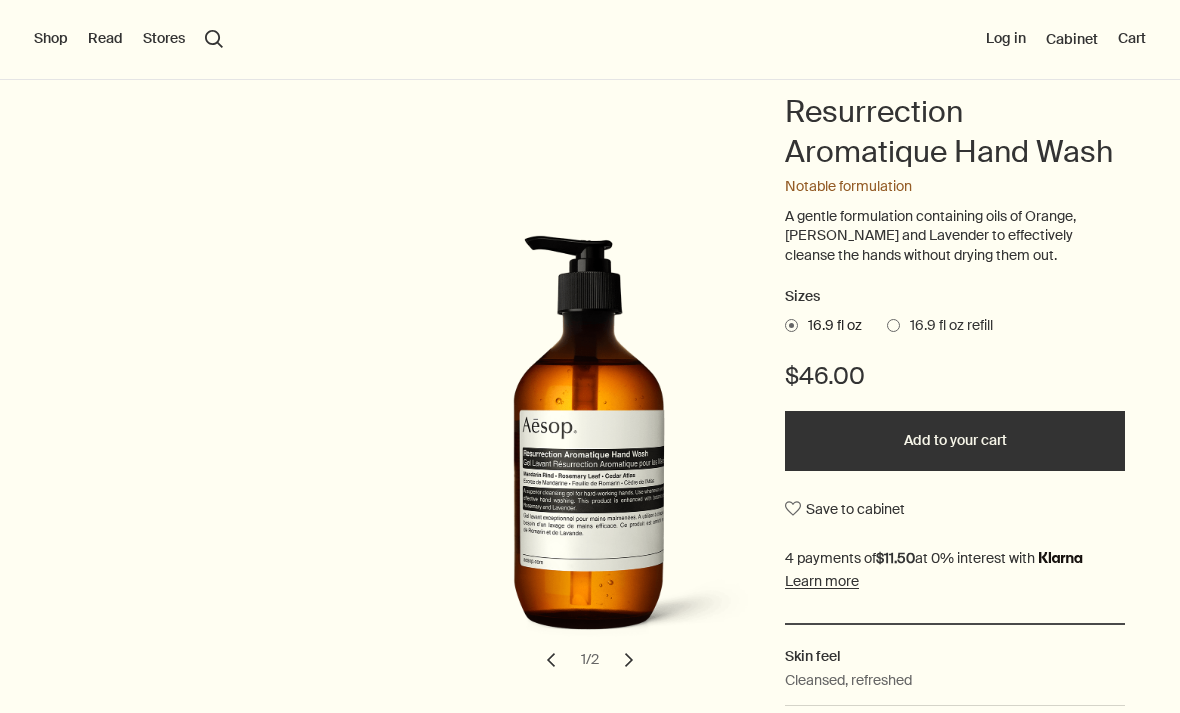 click on "16.9 fl oz refill" at bounding box center [946, 326] 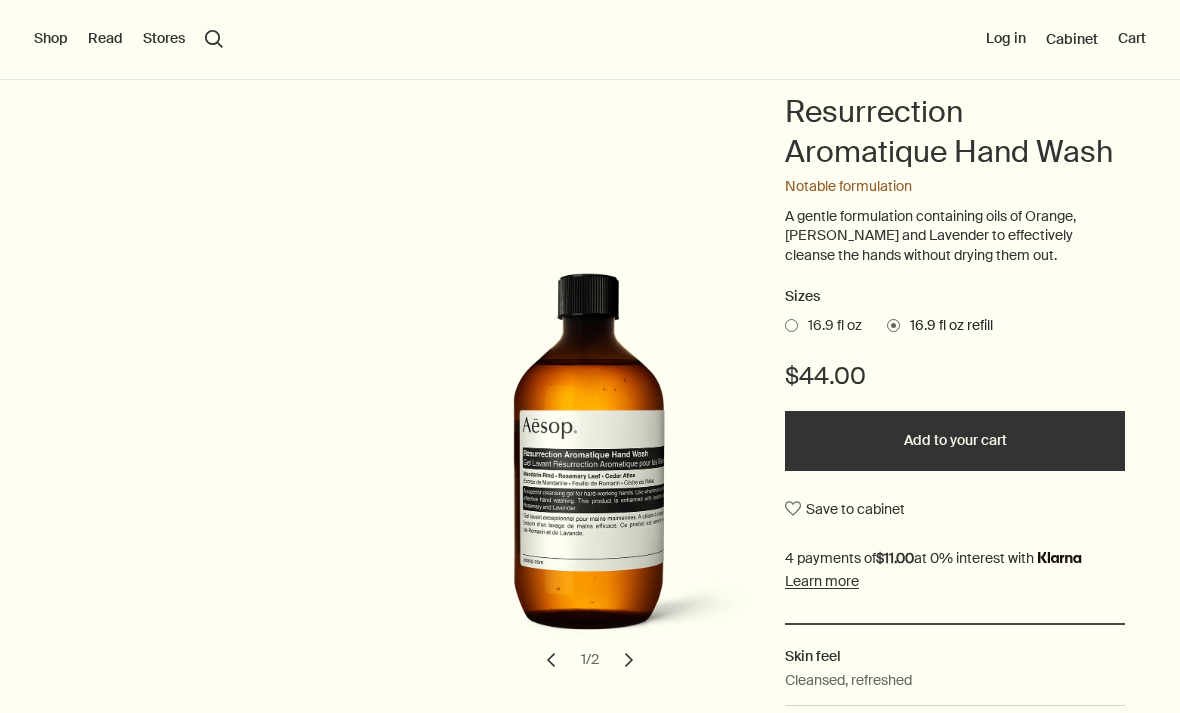 click on "Add to your cart" at bounding box center (955, 441) 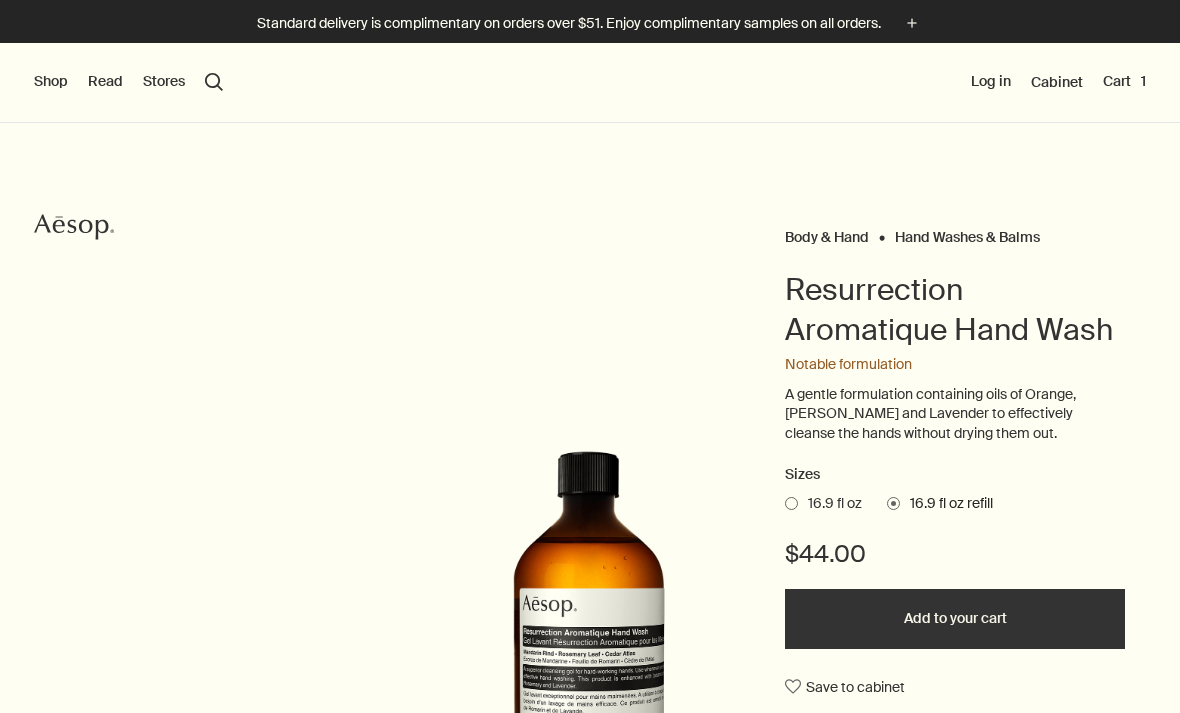 scroll, scrollTop: 0, scrollLeft: 0, axis: both 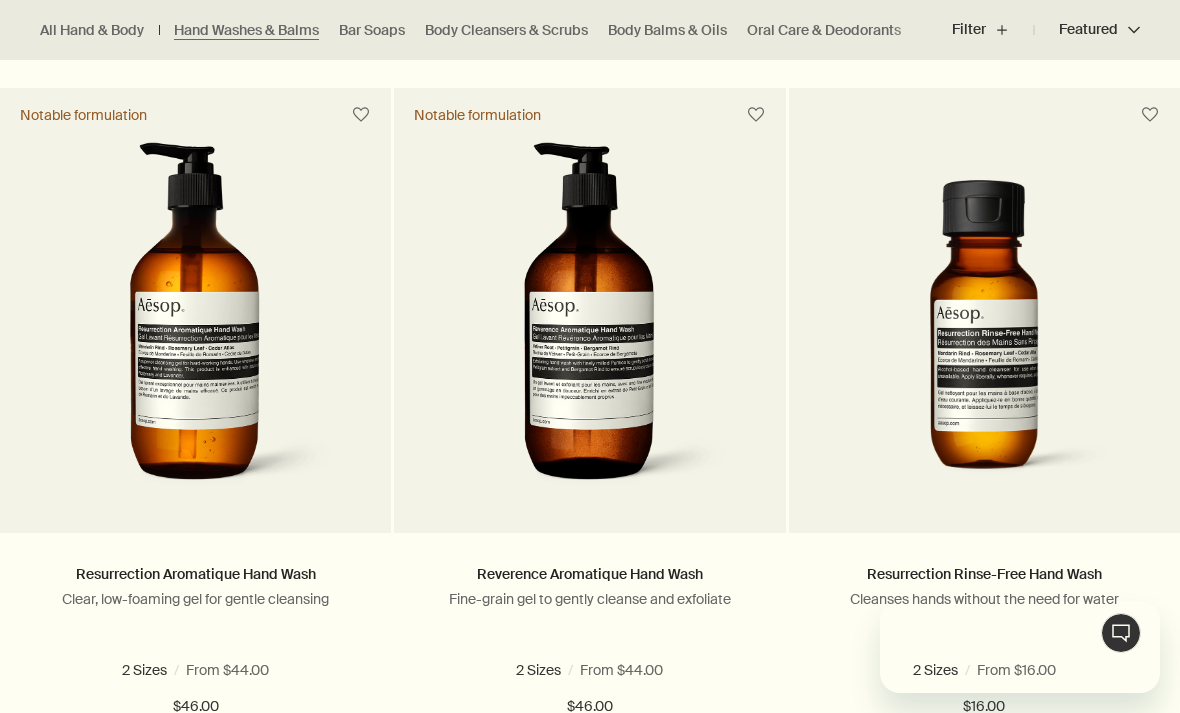 click on "Resurrection Rinse-Free Hand Wash" at bounding box center (984, 574) 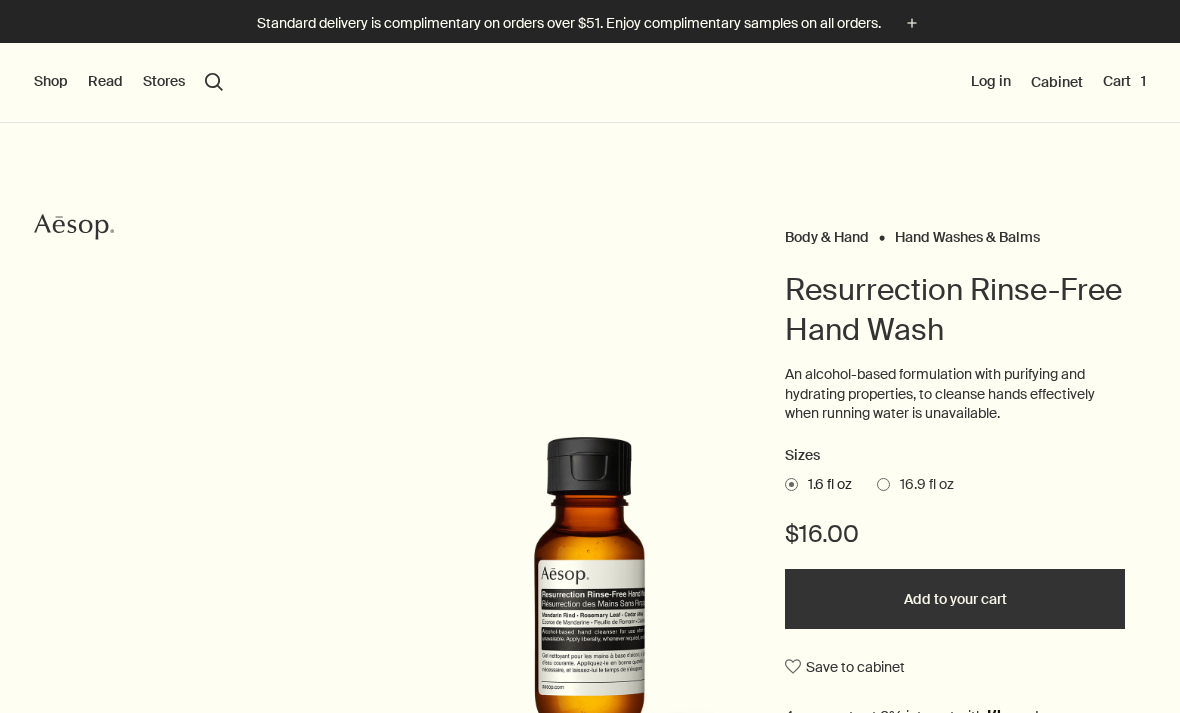 scroll, scrollTop: 0, scrollLeft: 0, axis: both 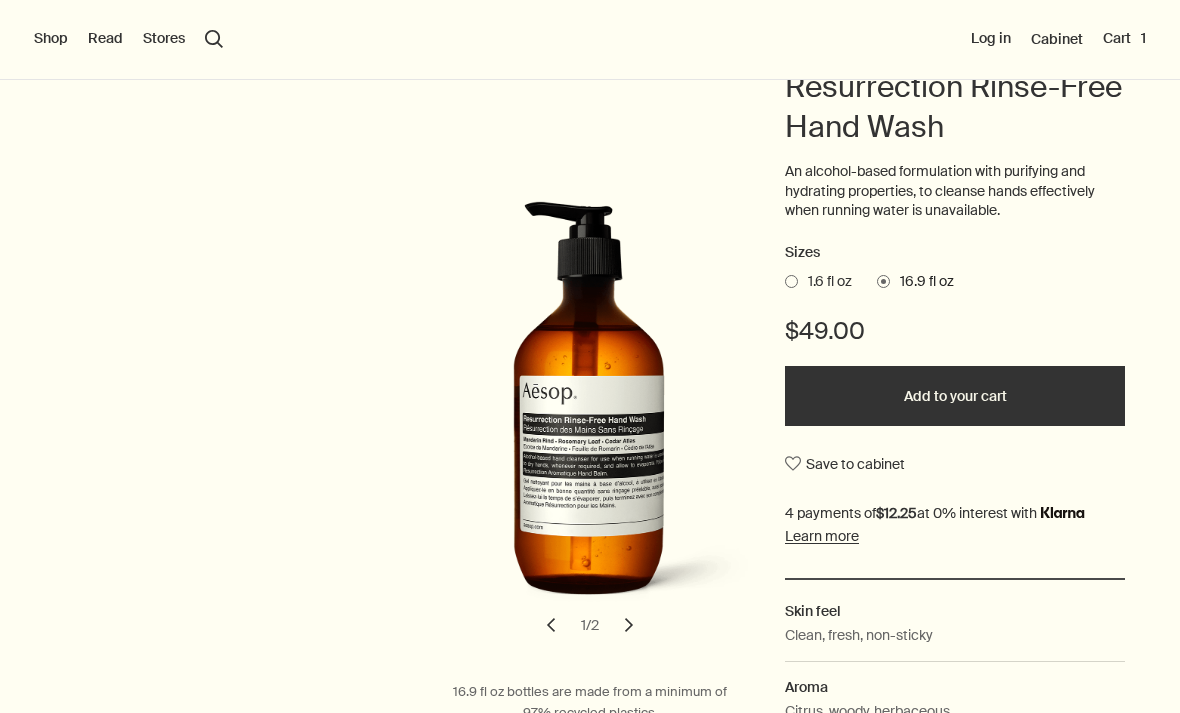 click on "Add to your cart" at bounding box center (955, 396) 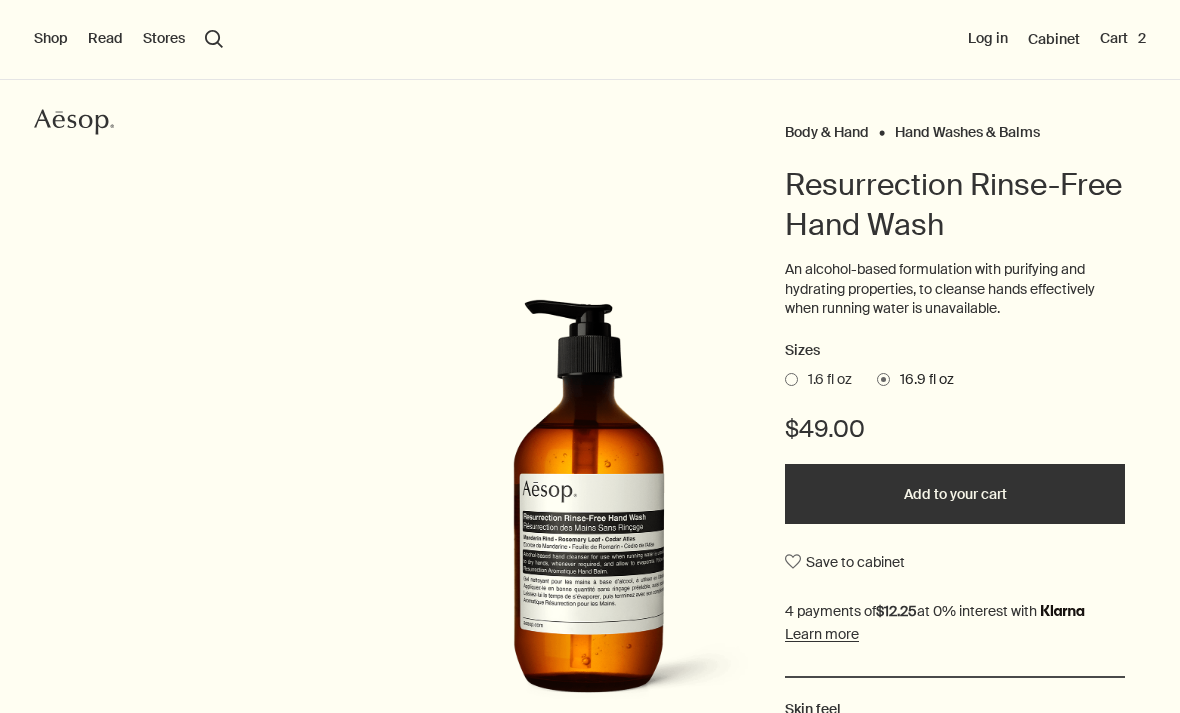 scroll, scrollTop: 104, scrollLeft: 0, axis: vertical 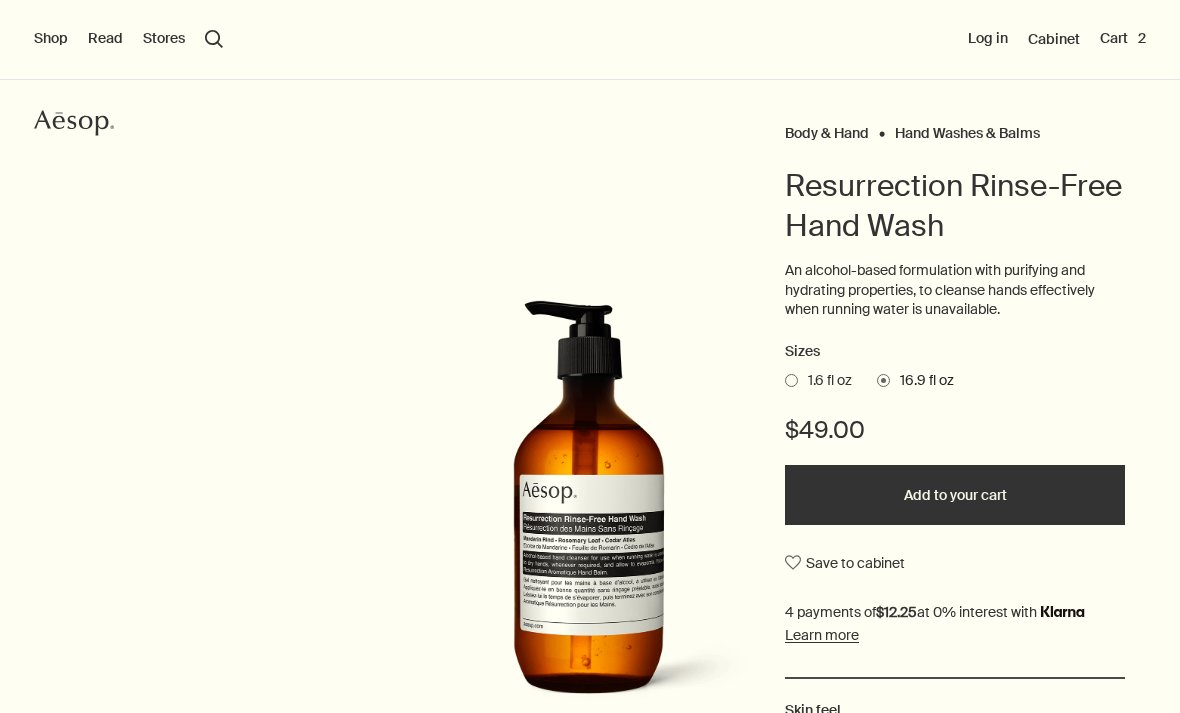 click on "Cart 2" at bounding box center (1123, 39) 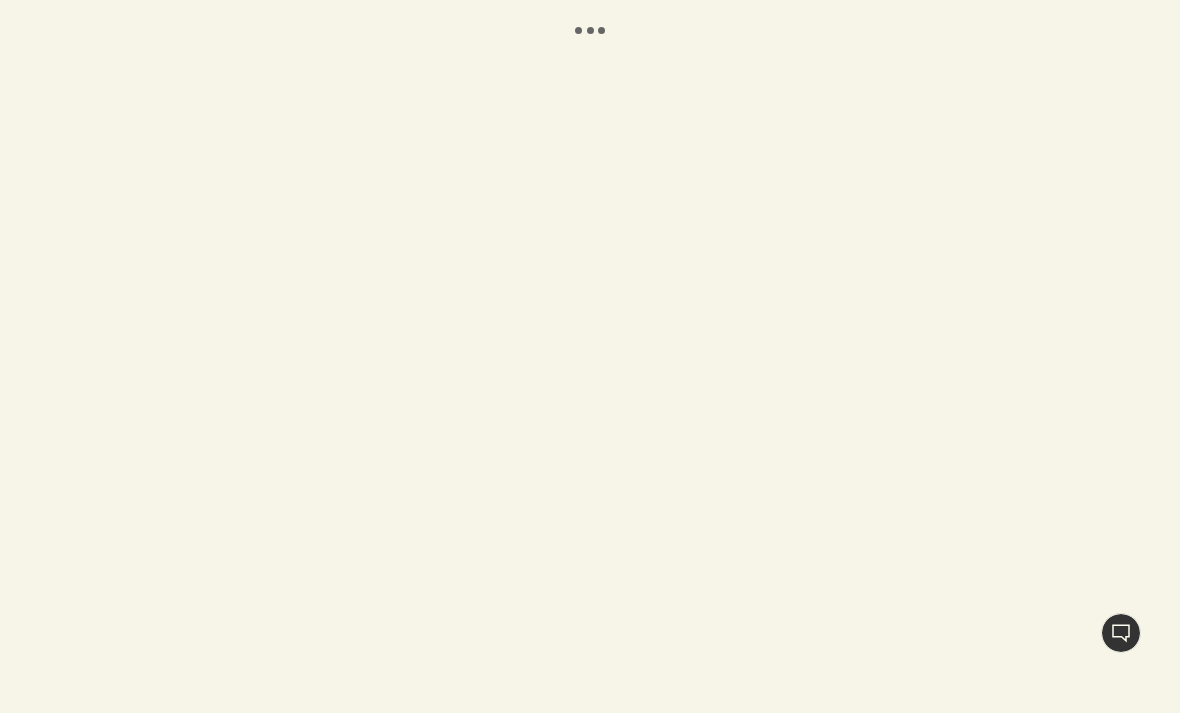 scroll, scrollTop: 0, scrollLeft: 0, axis: both 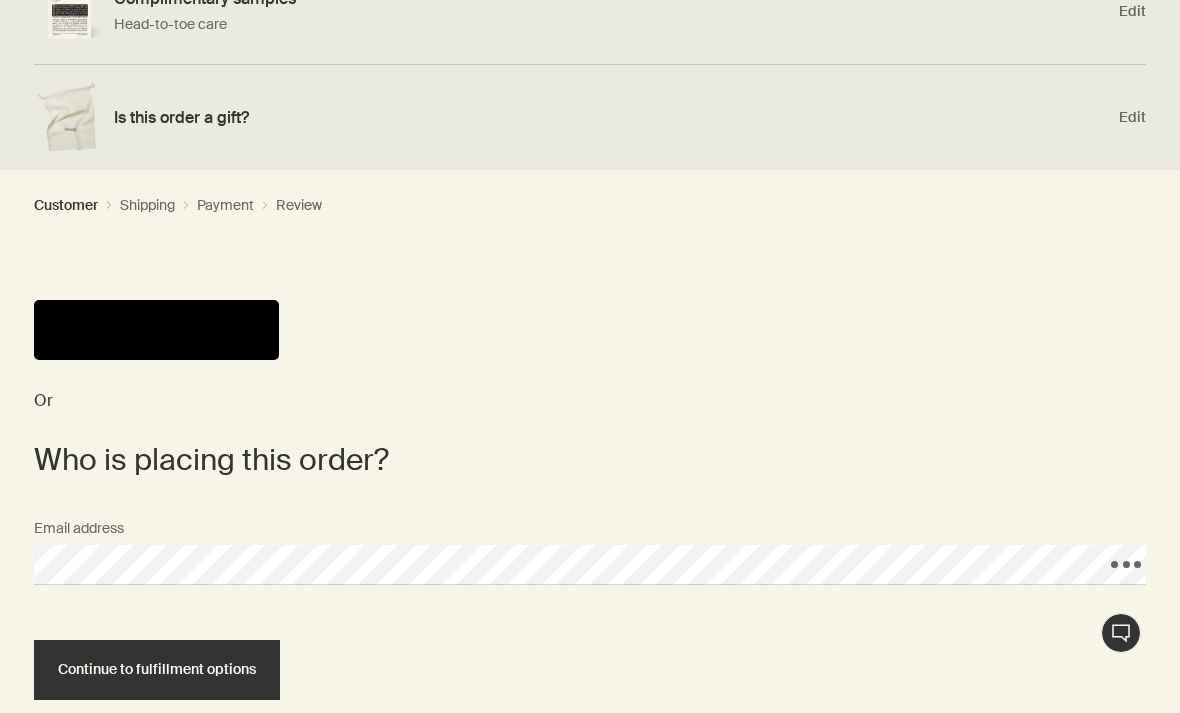 click on "Continue to fulfillment options" at bounding box center (157, 670) 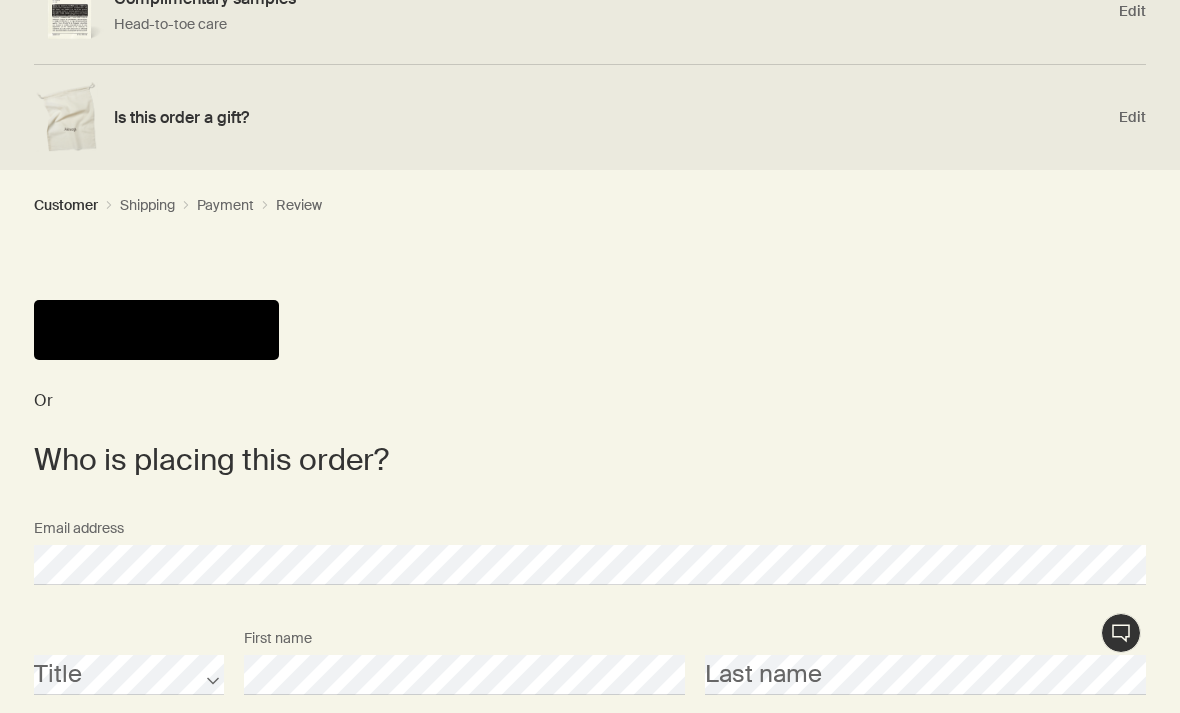 scroll, scrollTop: 689, scrollLeft: 0, axis: vertical 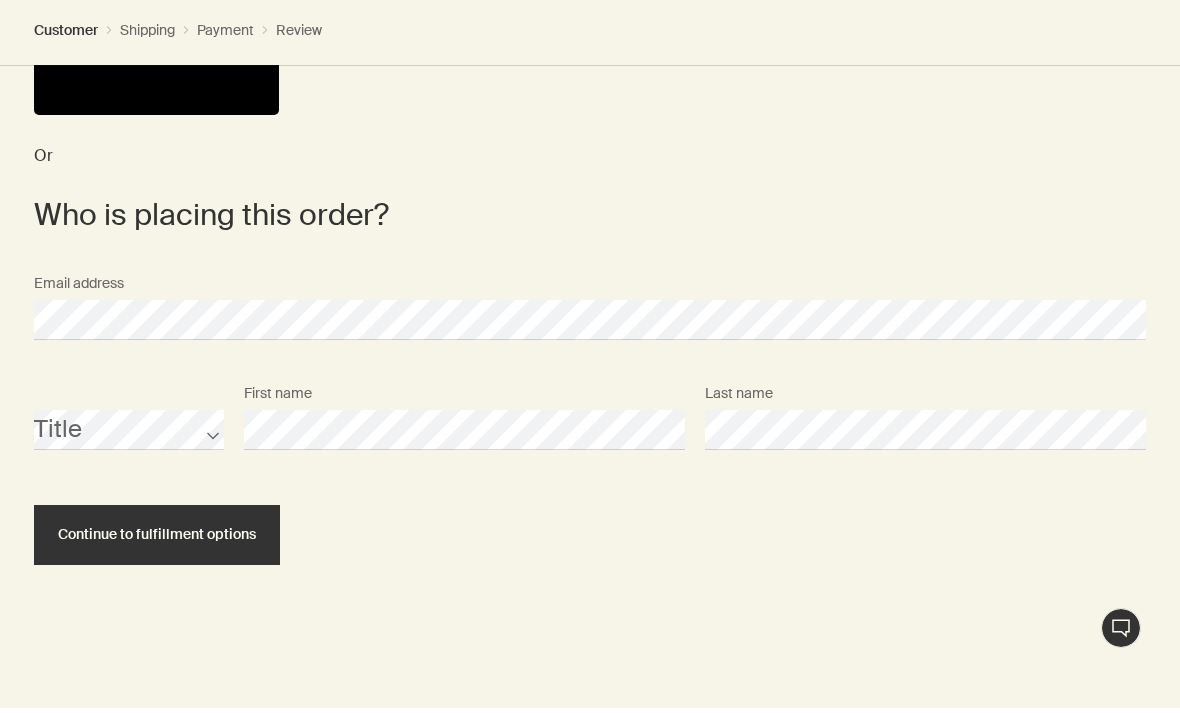 click on "Continue to fulfillment options" at bounding box center [157, 539] 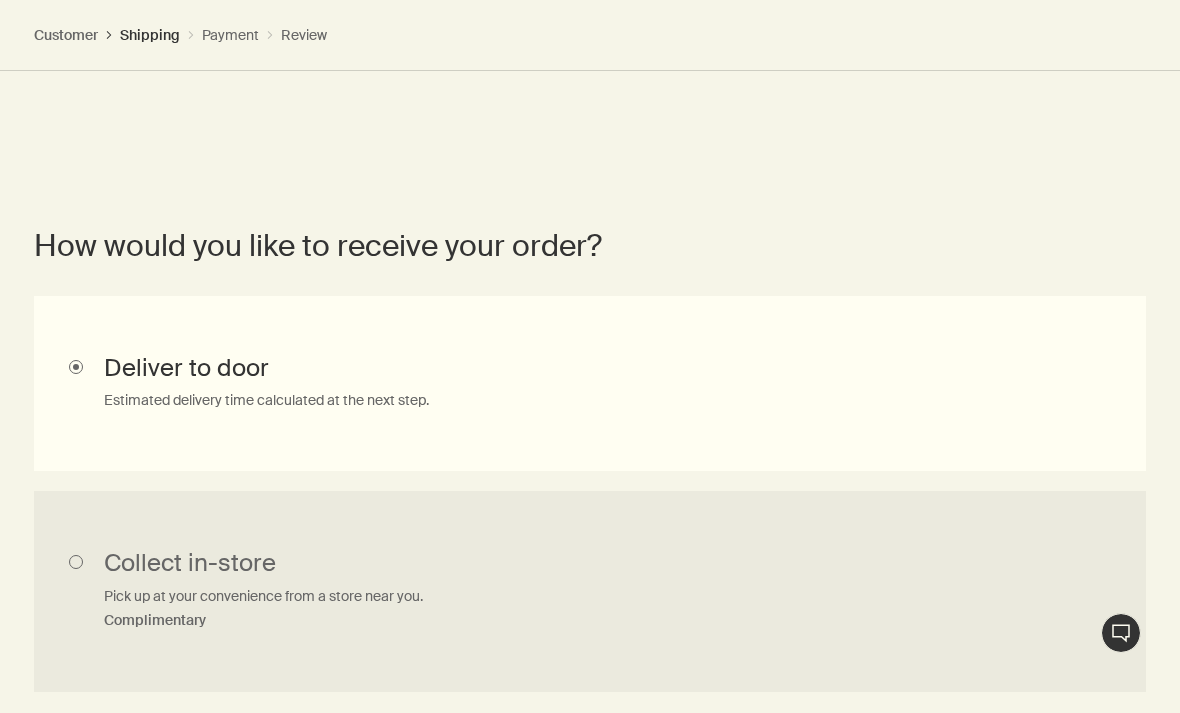 scroll, scrollTop: 1064, scrollLeft: 0, axis: vertical 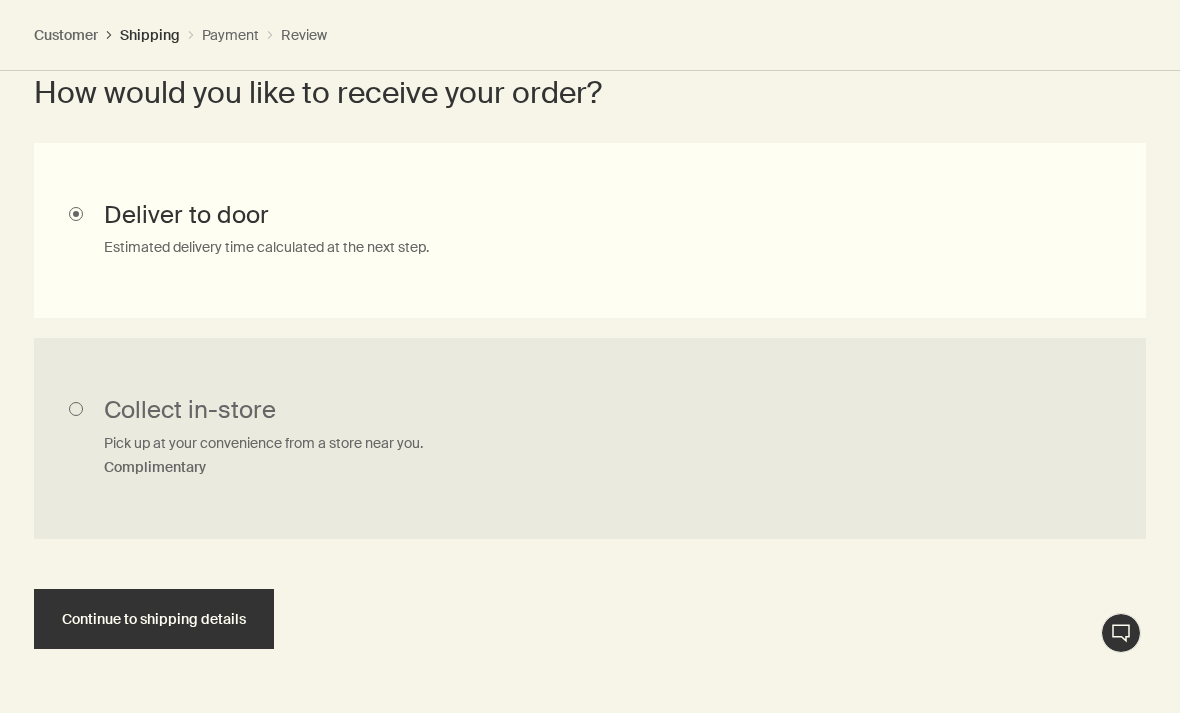 click on "Continue to shipping details" at bounding box center (154, 619) 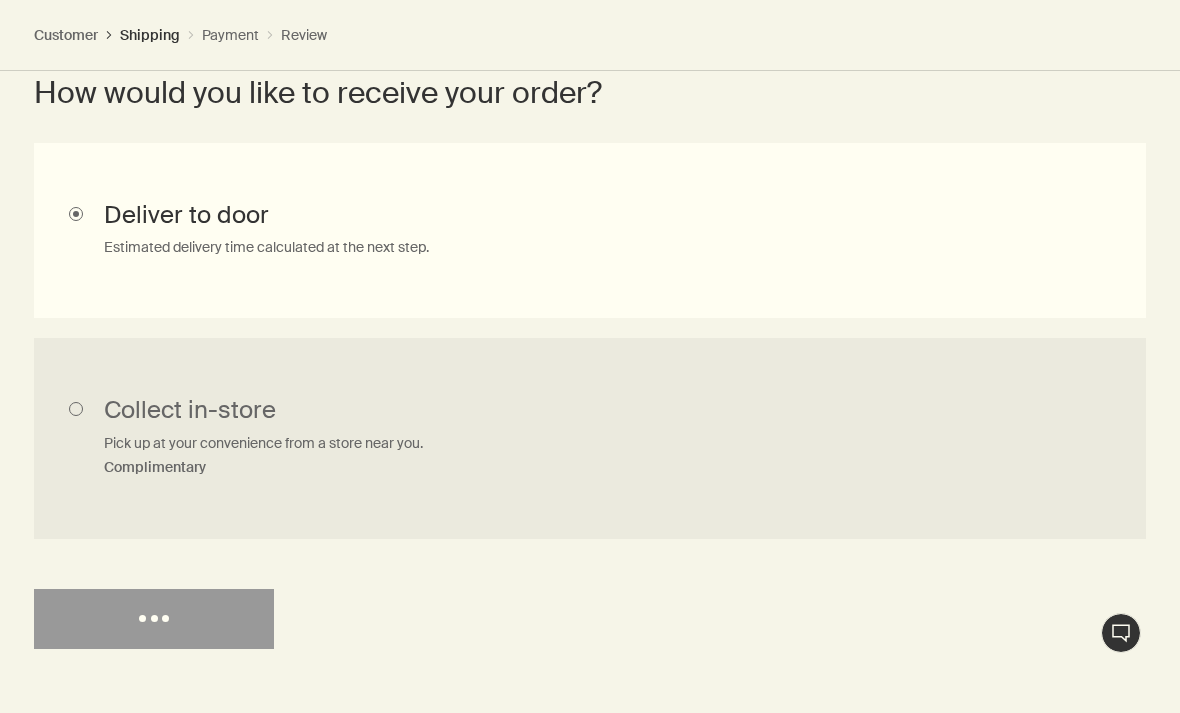 select on "US" 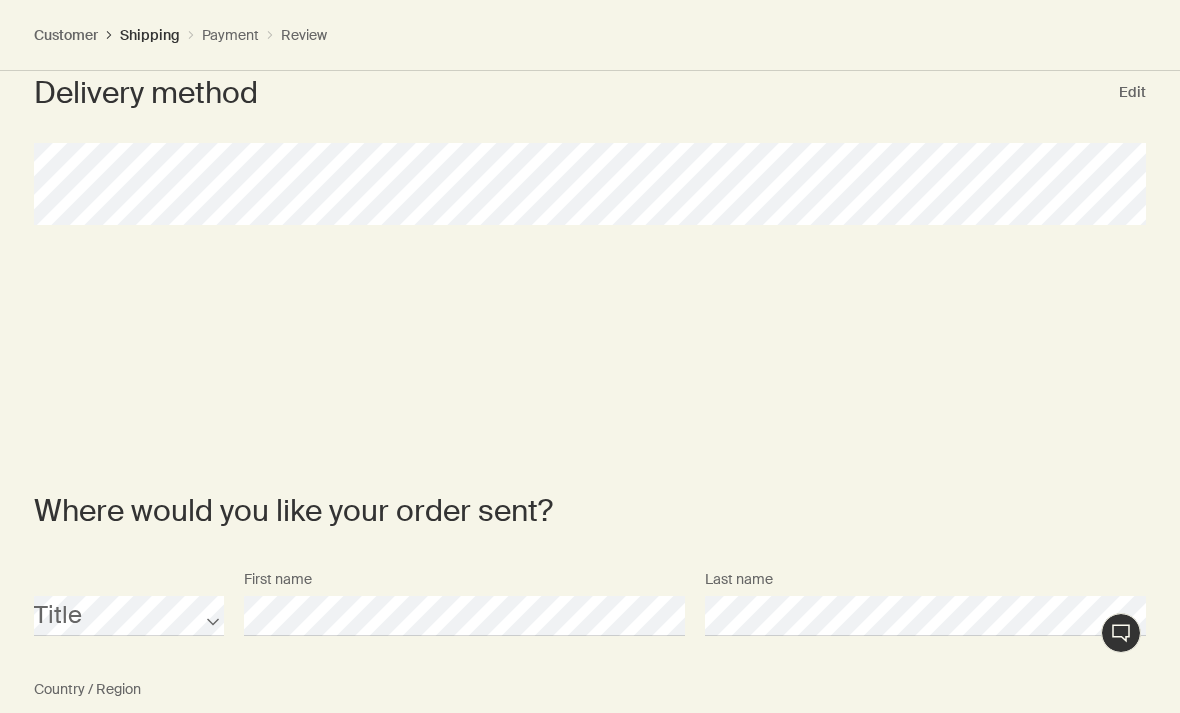 scroll, scrollTop: 0, scrollLeft: 0, axis: both 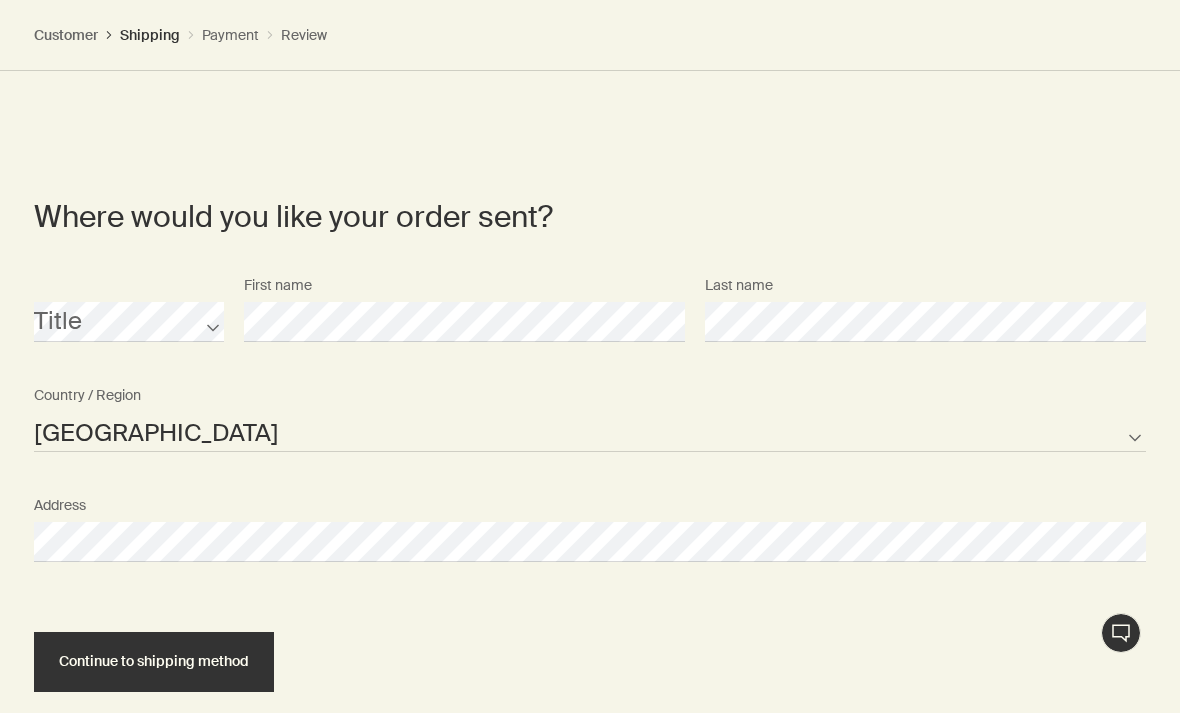 select on "US" 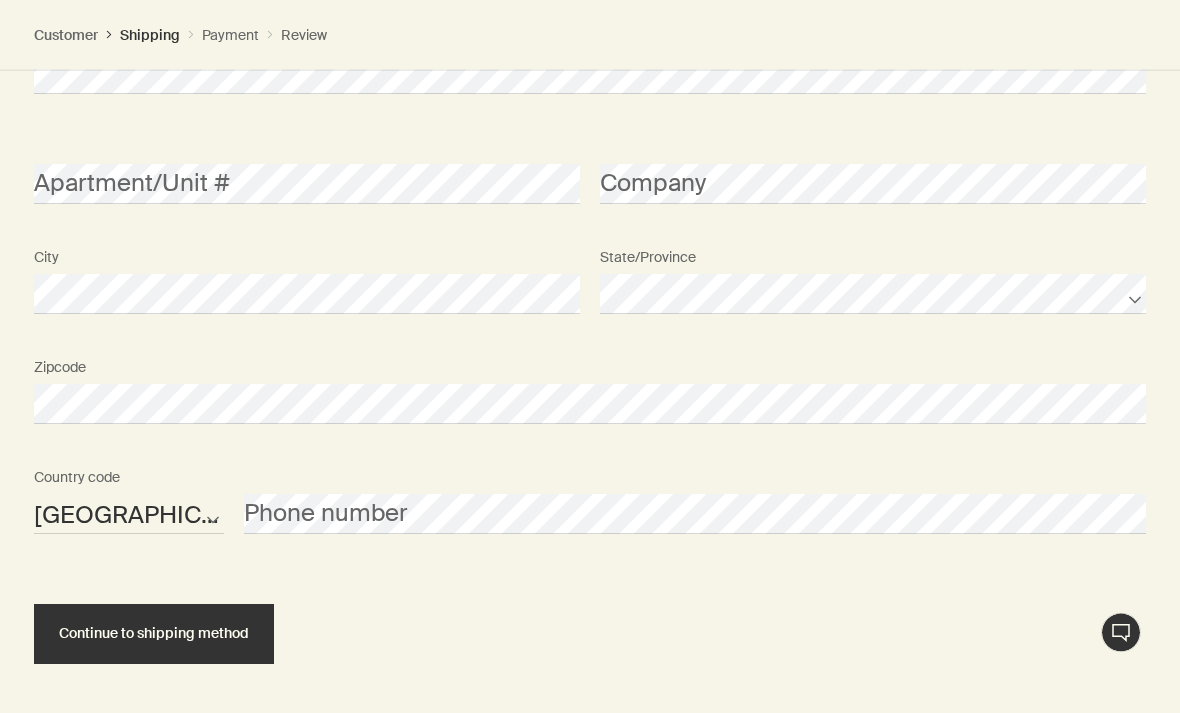 scroll, scrollTop: 1841, scrollLeft: 0, axis: vertical 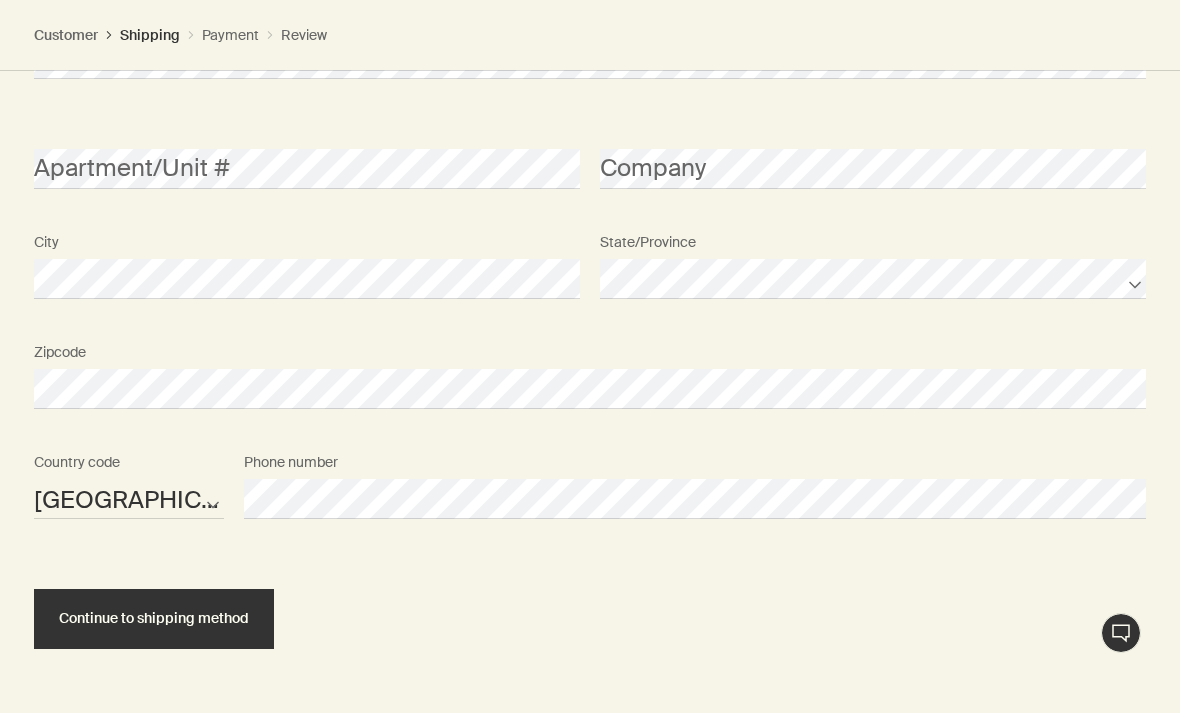 click on "Continue to shipping method" at bounding box center (154, 618) 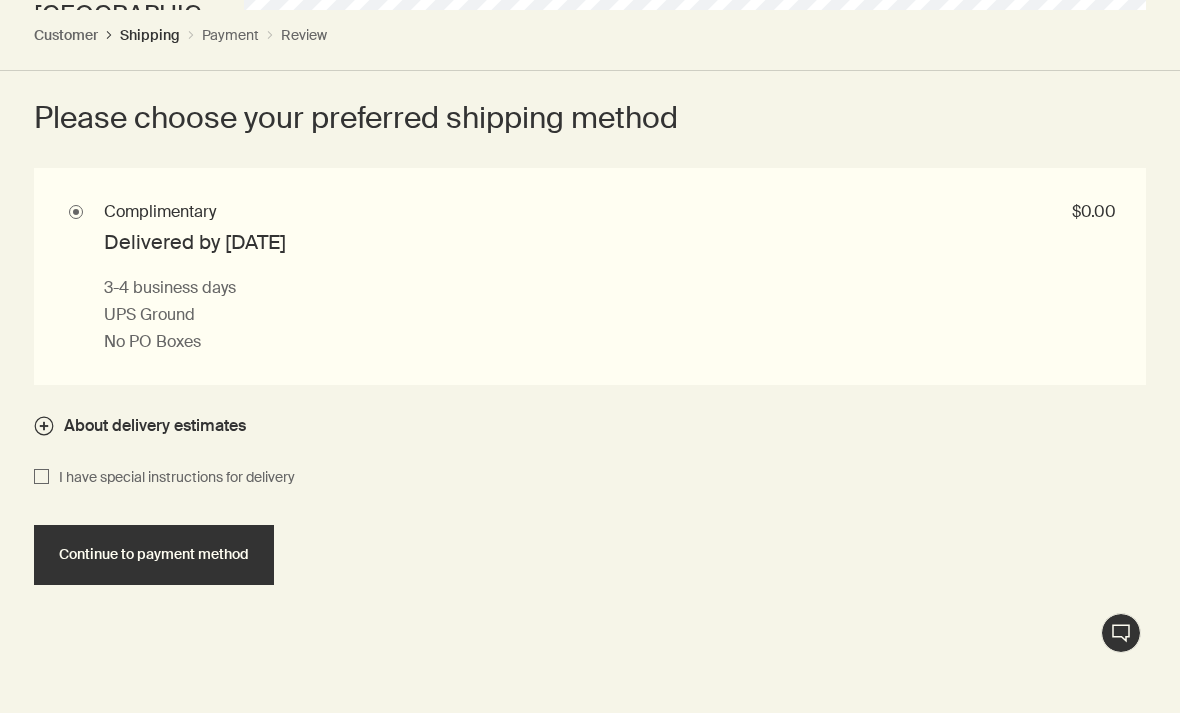 scroll, scrollTop: 2328, scrollLeft: 0, axis: vertical 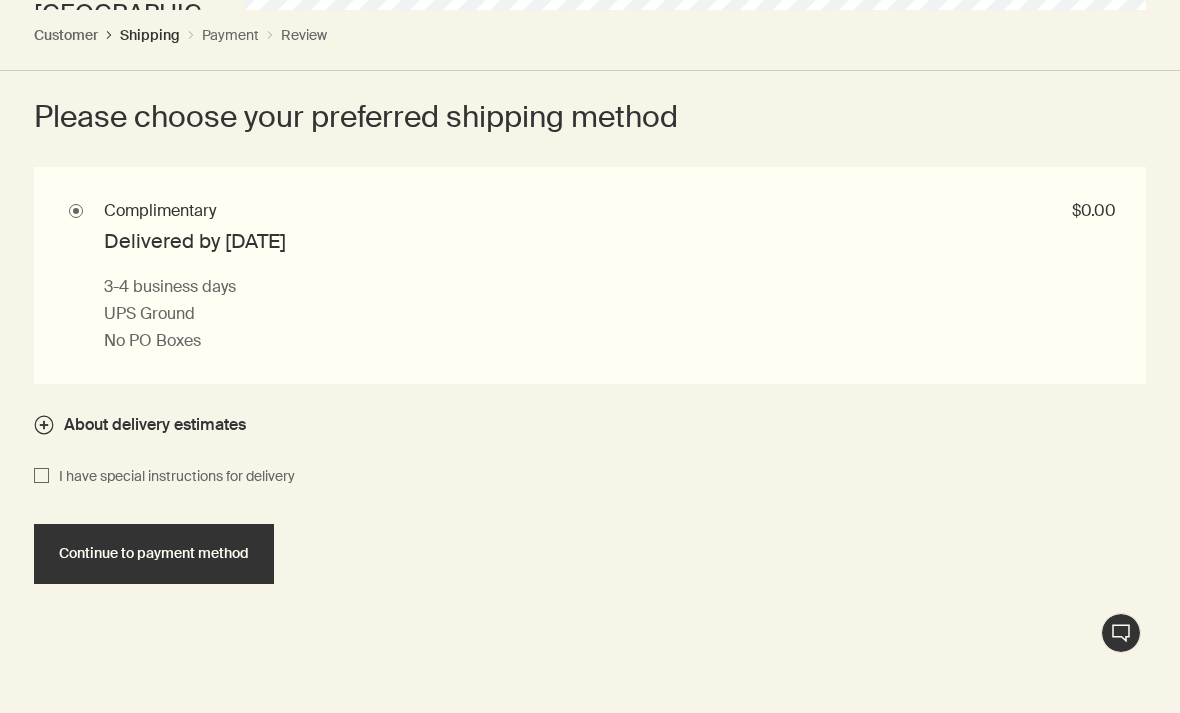 click on "Continue to payment method" at bounding box center [154, 554] 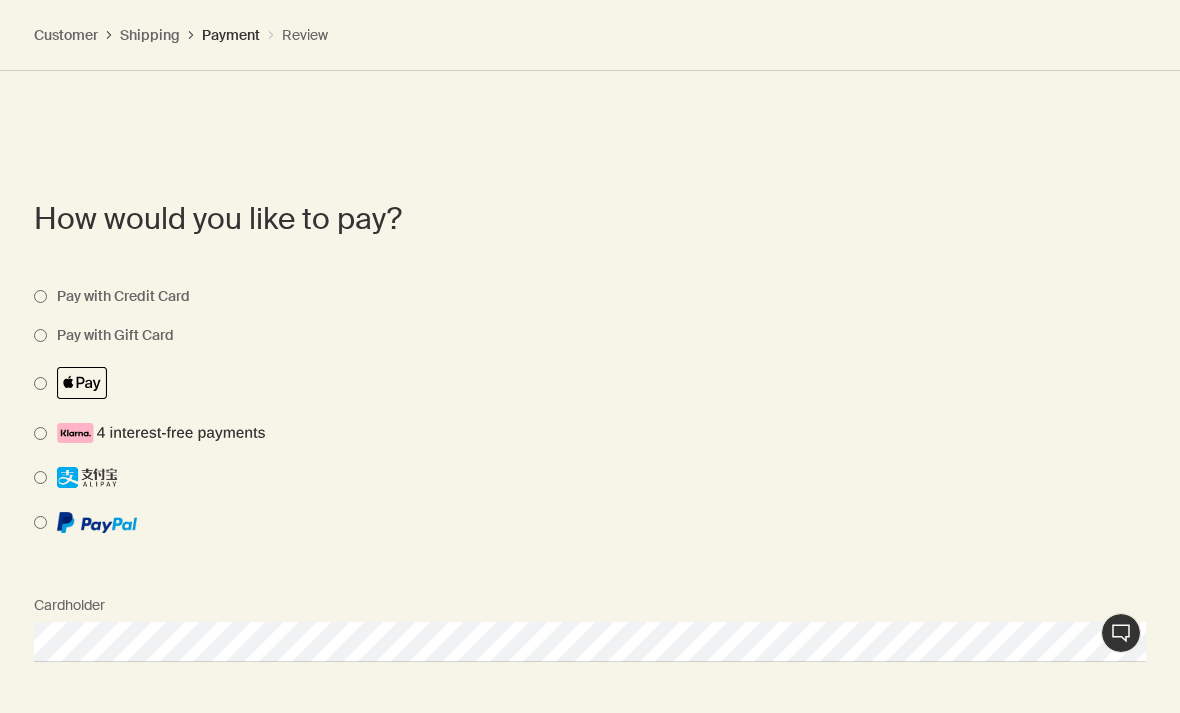 scroll, scrollTop: 1914, scrollLeft: 0, axis: vertical 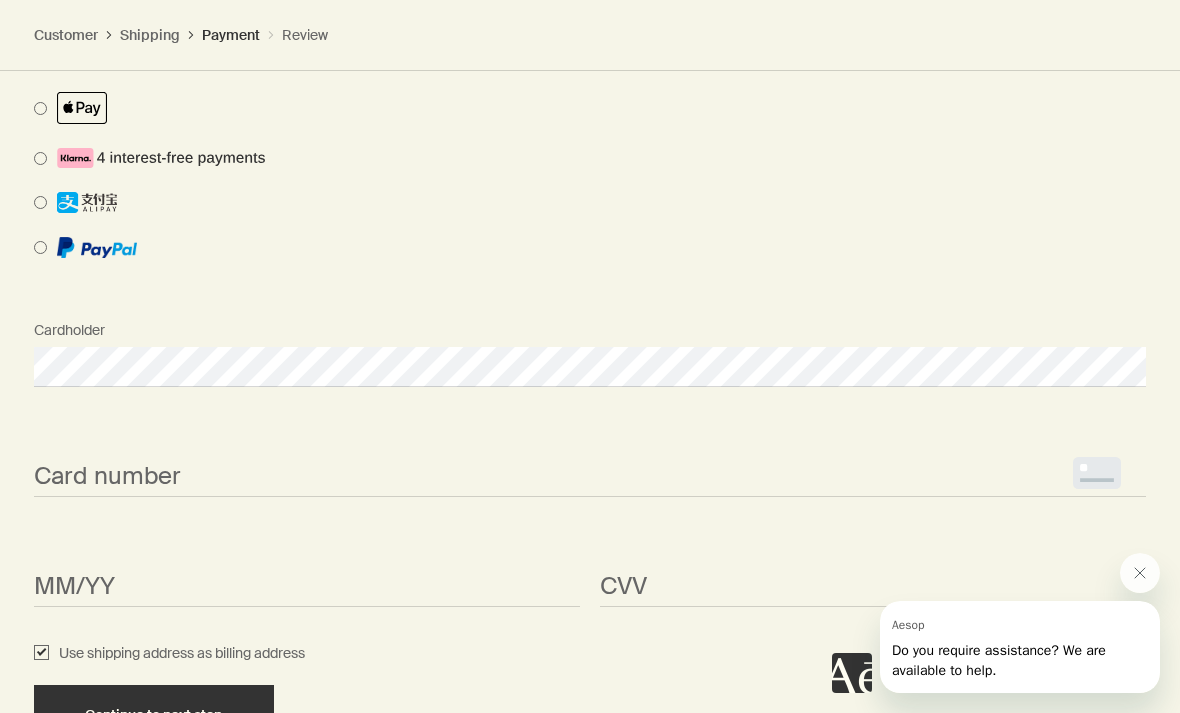 click on "<p>Your browser does not support iframes.</p>" at bounding box center (590, 477) 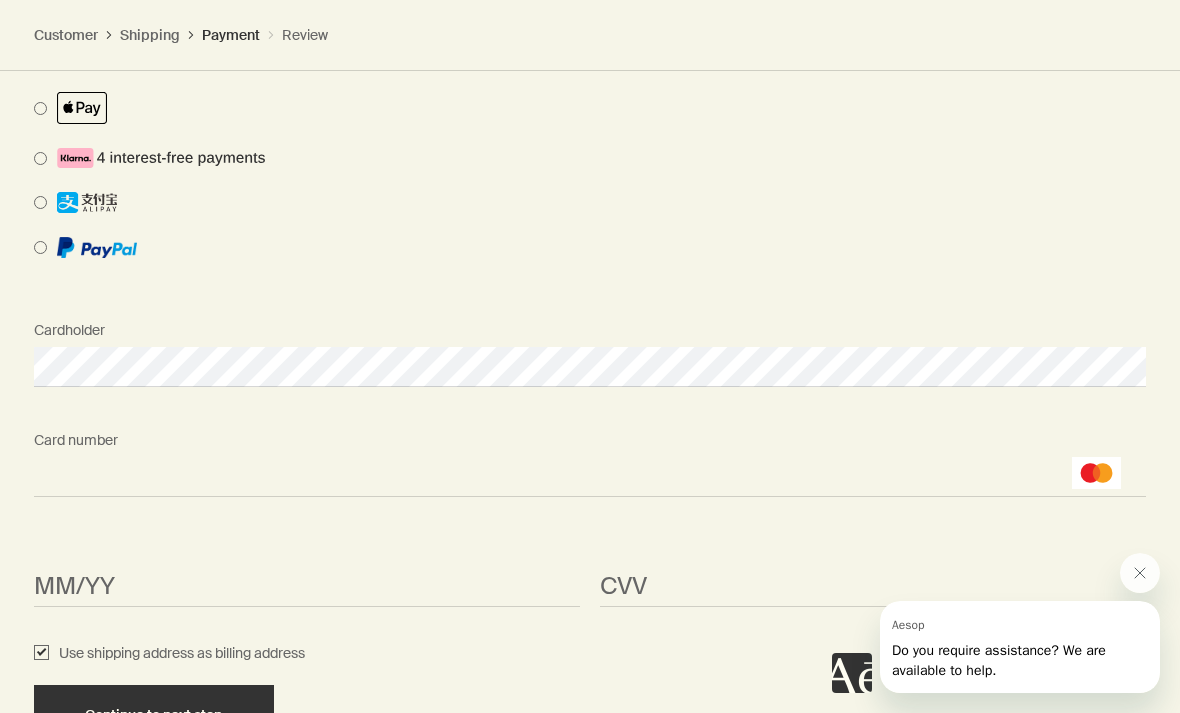 click on "<p>Your browser does not support iframes.</p>" at bounding box center (307, 587) 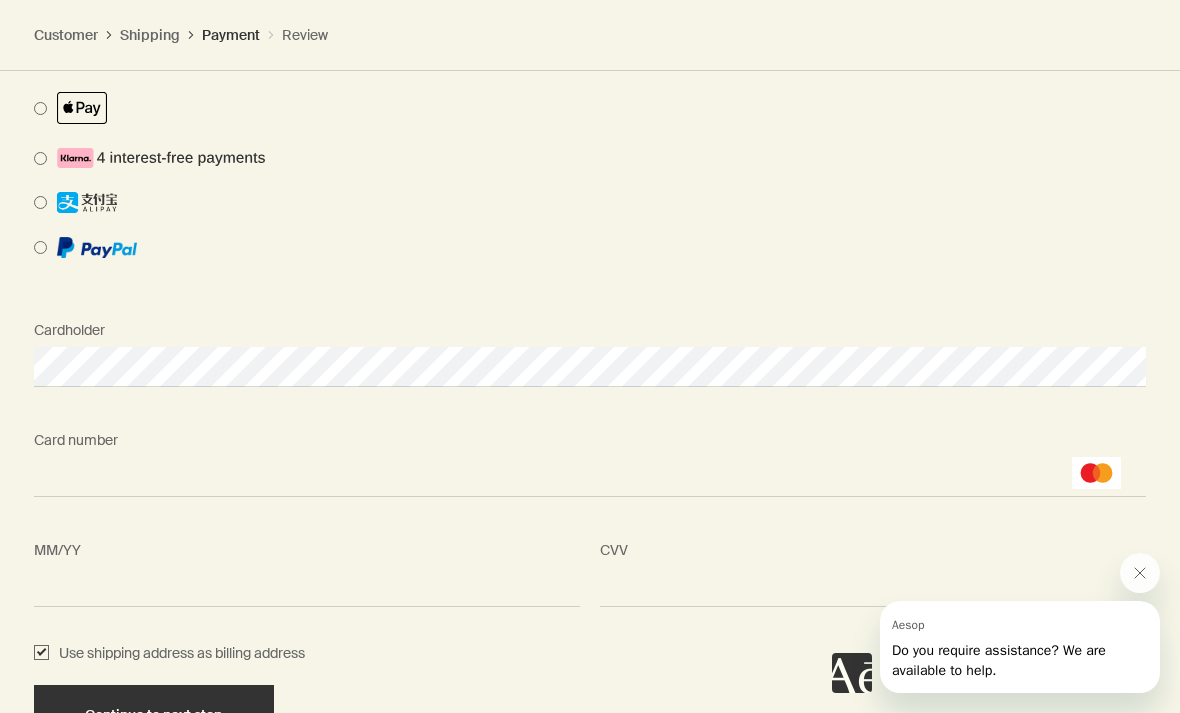 click on "Continue to next step" at bounding box center [154, 715] 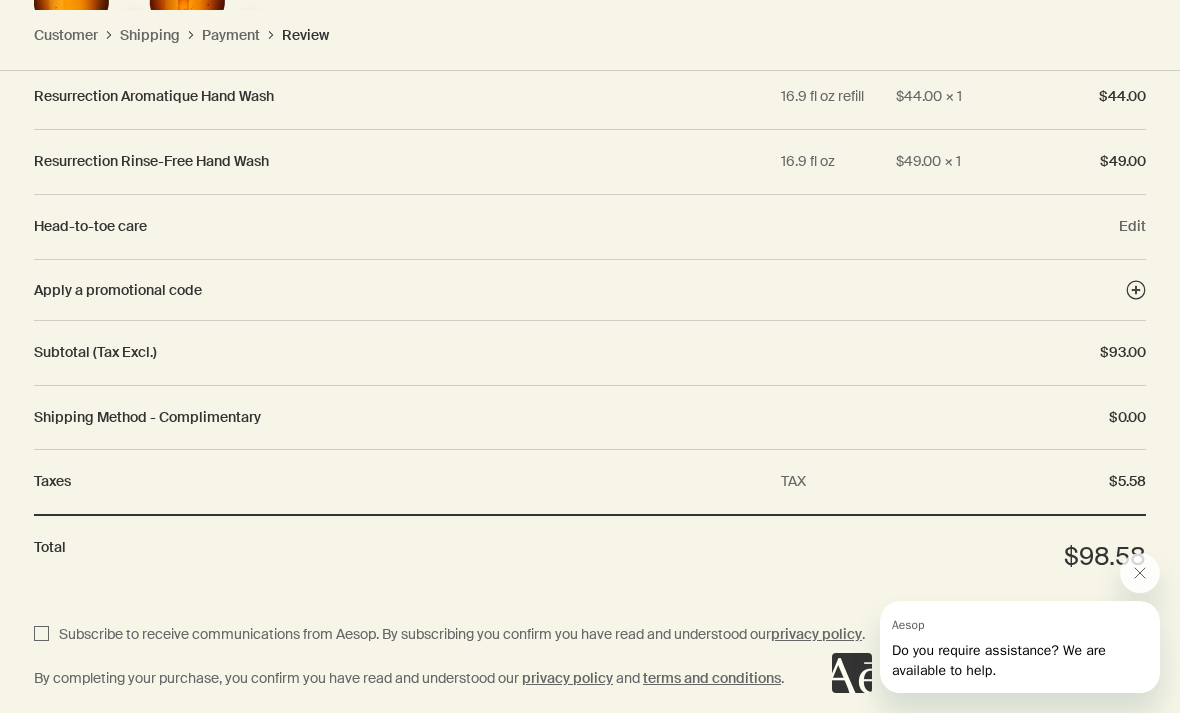 scroll, scrollTop: 2863, scrollLeft: 0, axis: vertical 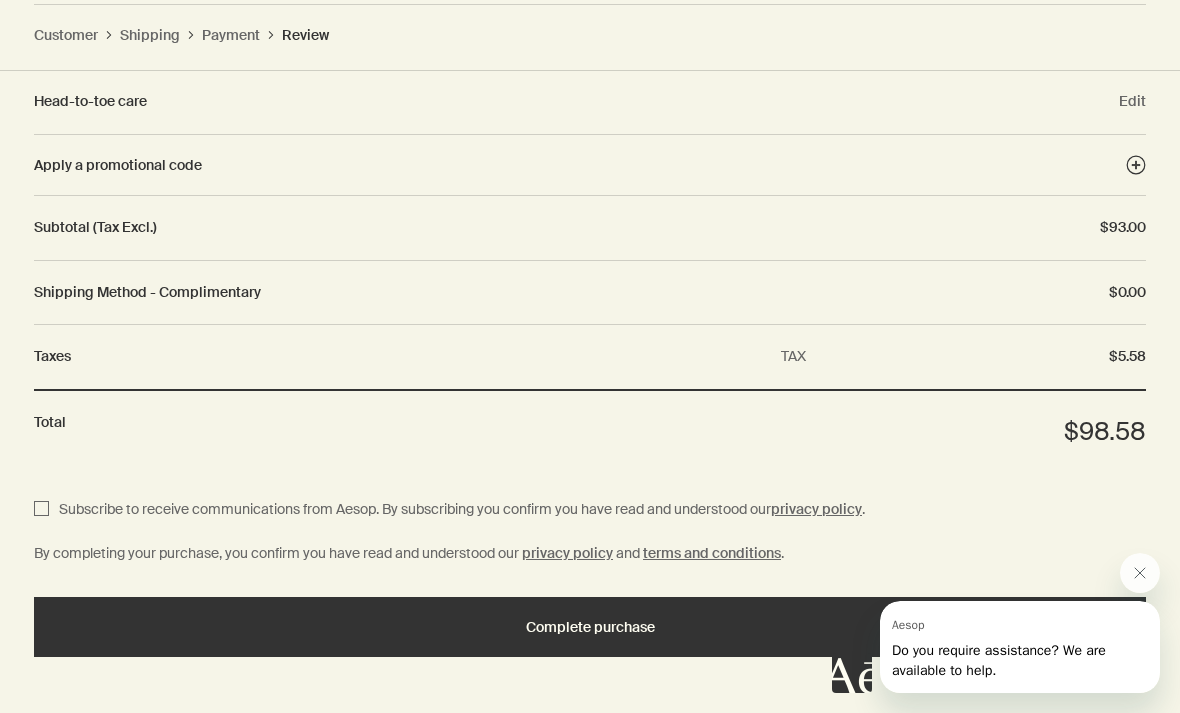 click at bounding box center [996, 623] 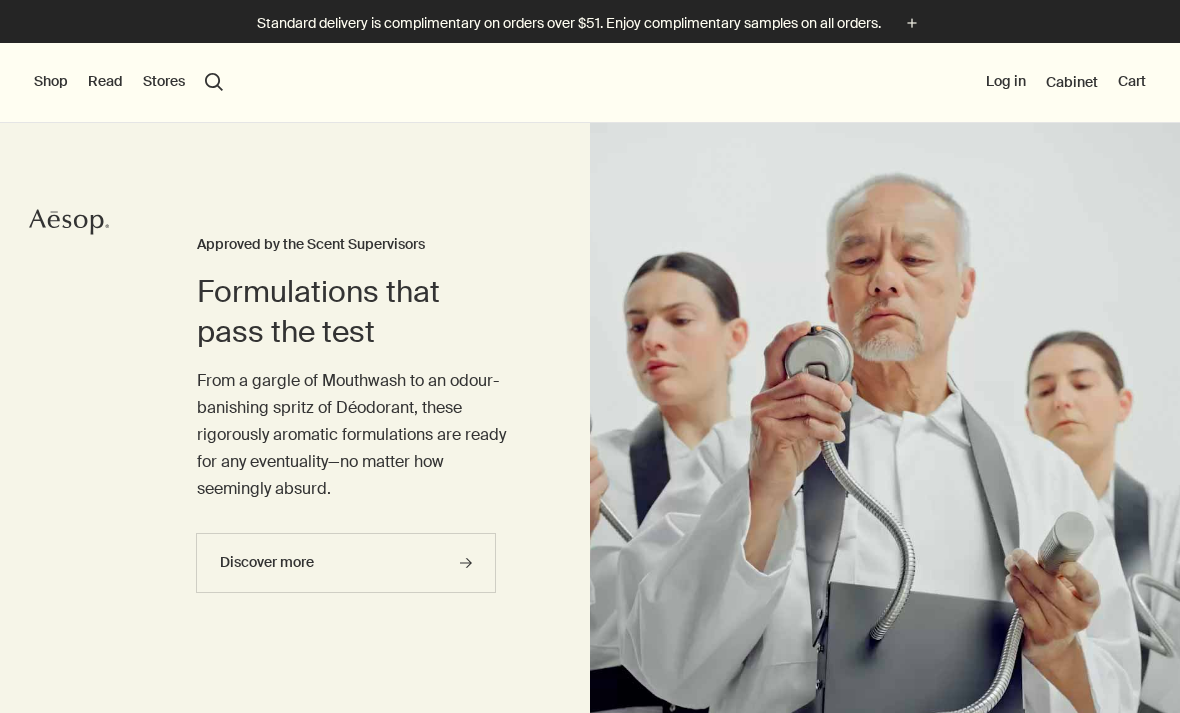 scroll, scrollTop: 0, scrollLeft: 0, axis: both 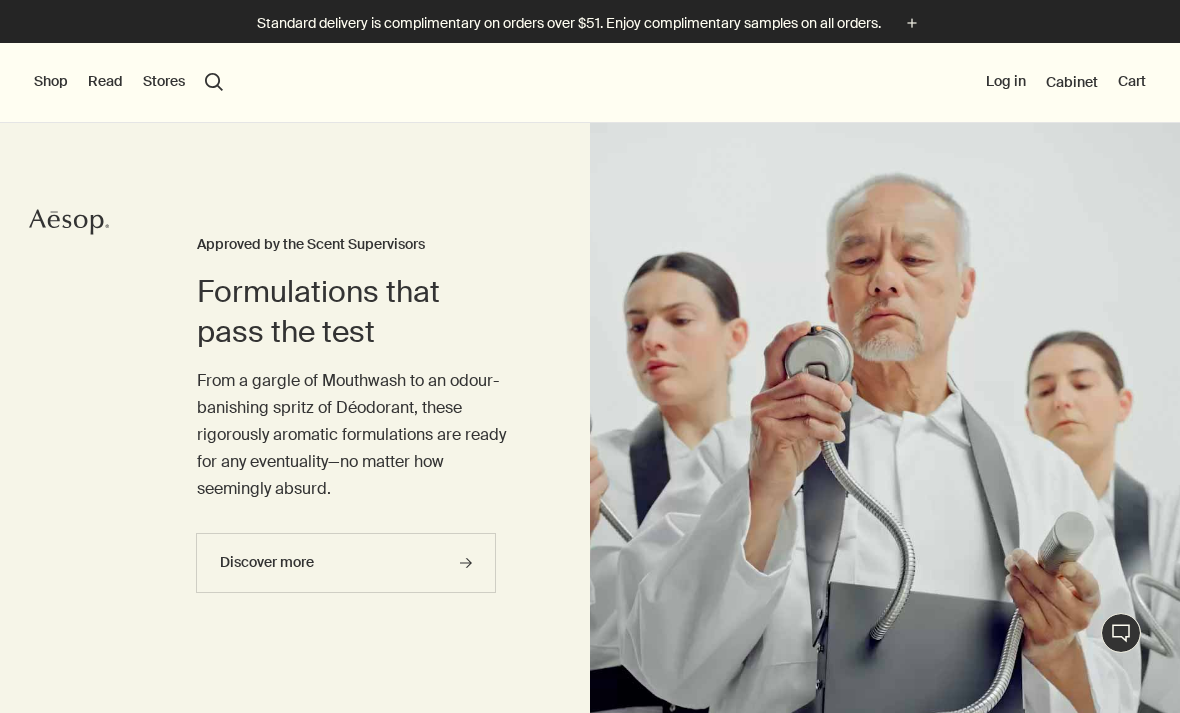 click on "Cart" at bounding box center (1132, 82) 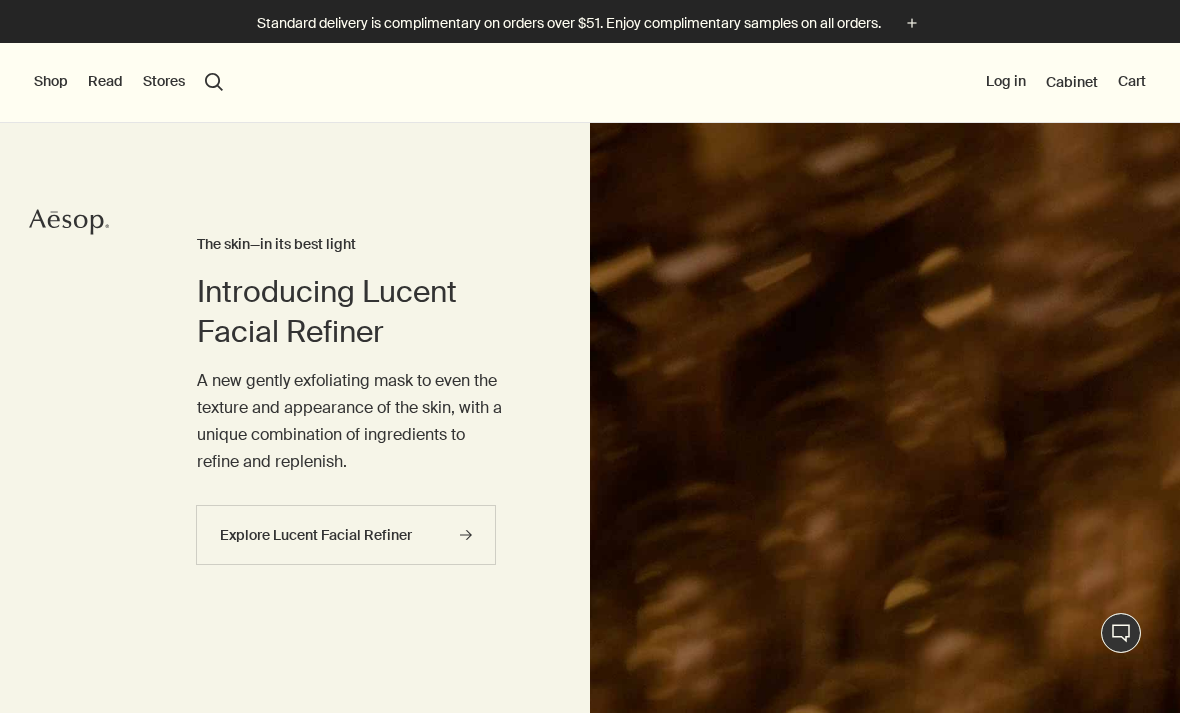 click on "Cart" at bounding box center [1132, 82] 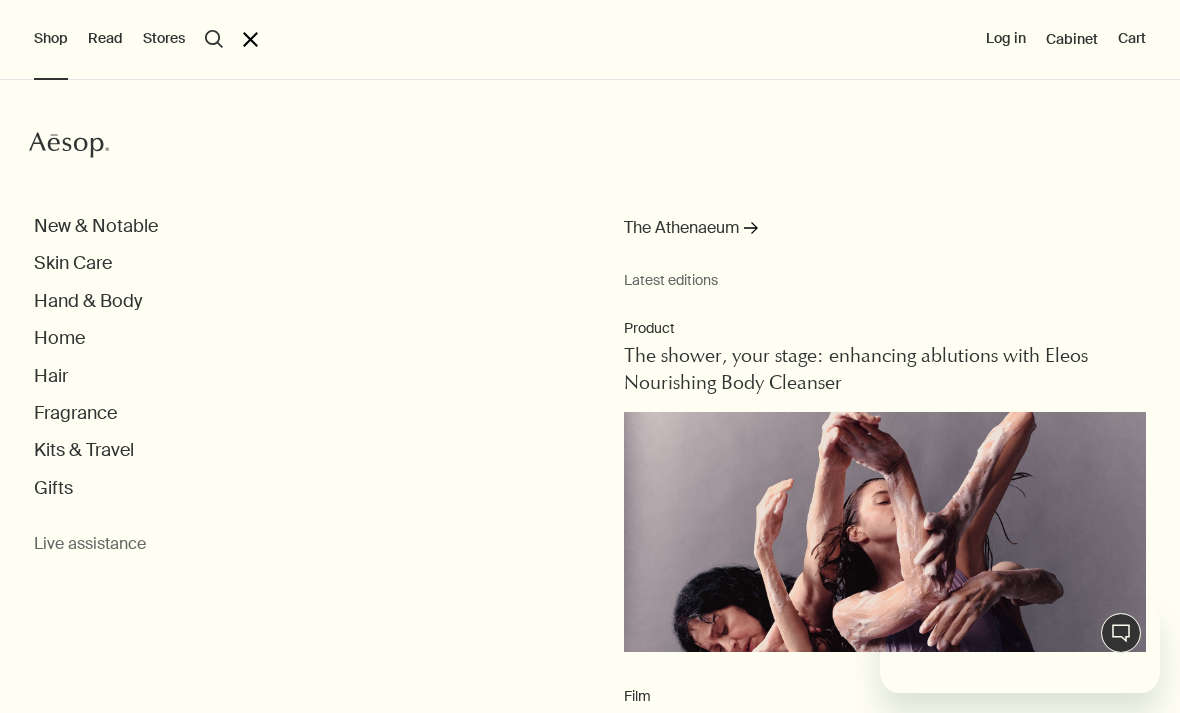 scroll, scrollTop: 0, scrollLeft: 0, axis: both 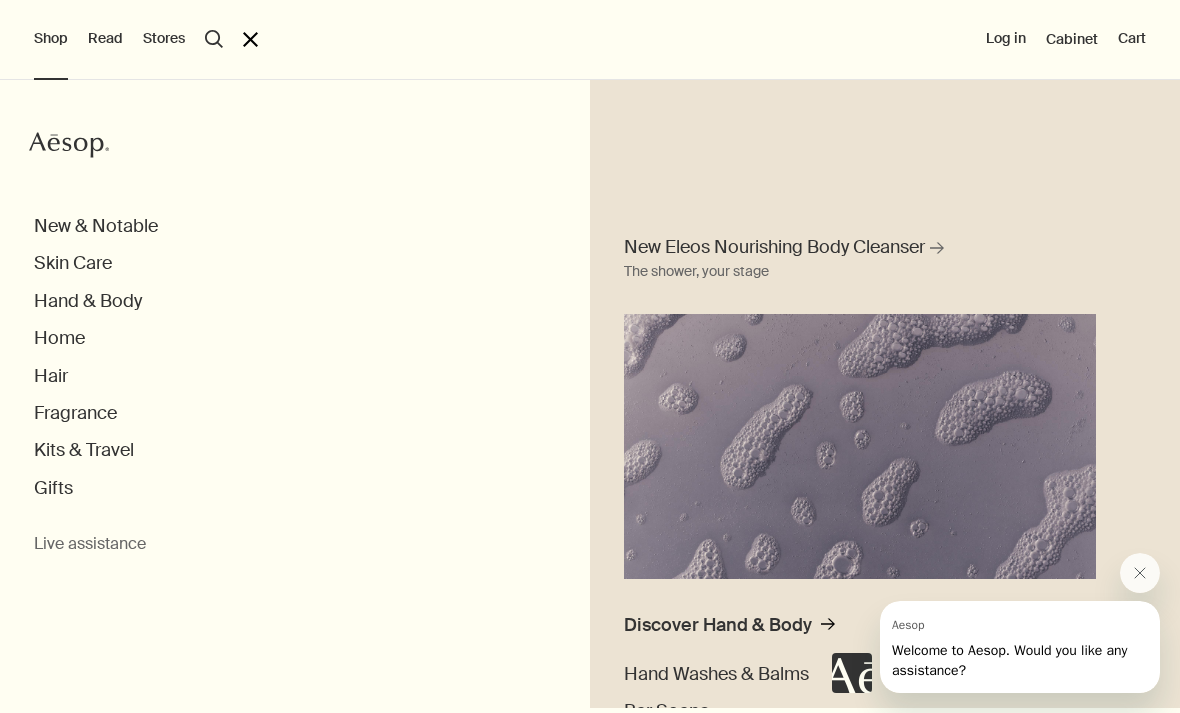 click on "Hand & Body" at bounding box center [88, 301] 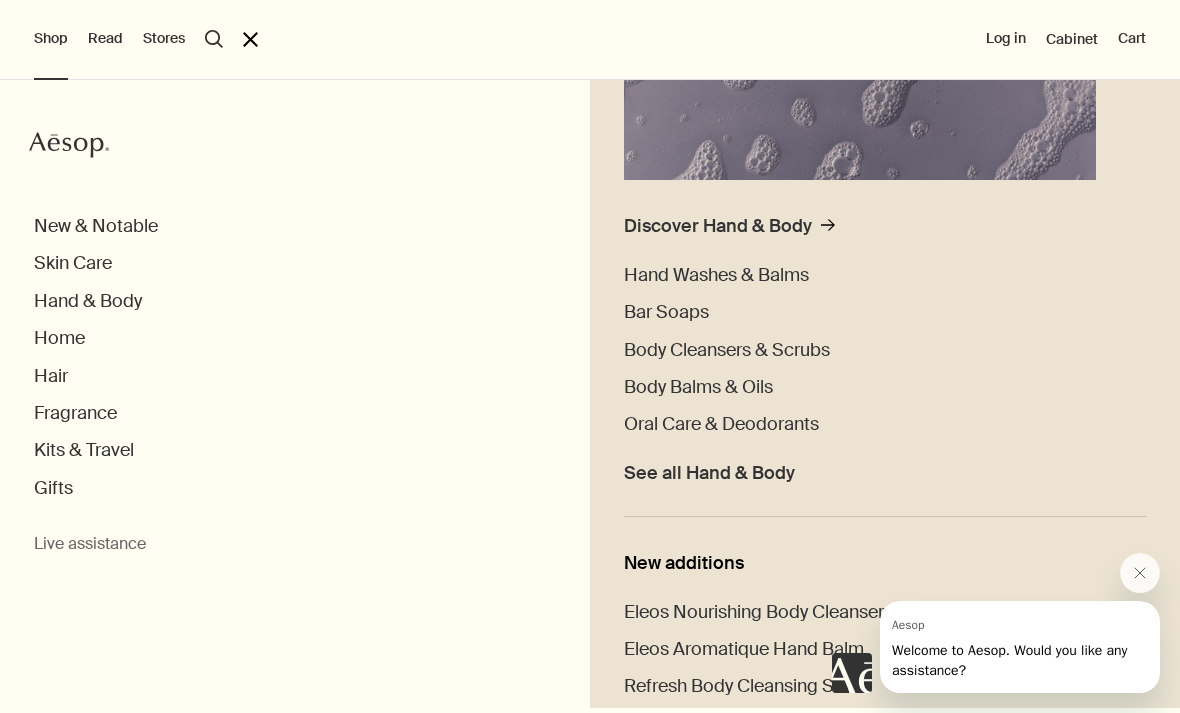 scroll, scrollTop: 400, scrollLeft: 0, axis: vertical 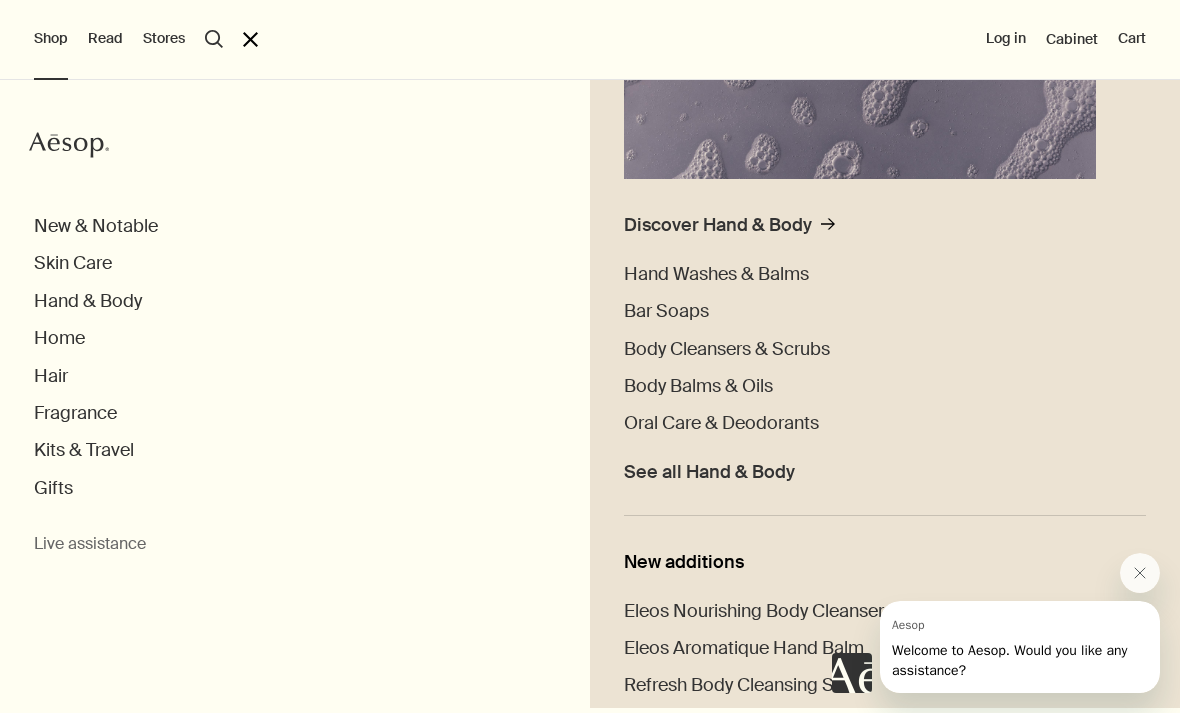 click on "Hand Washes & Balms" at bounding box center (716, 274) 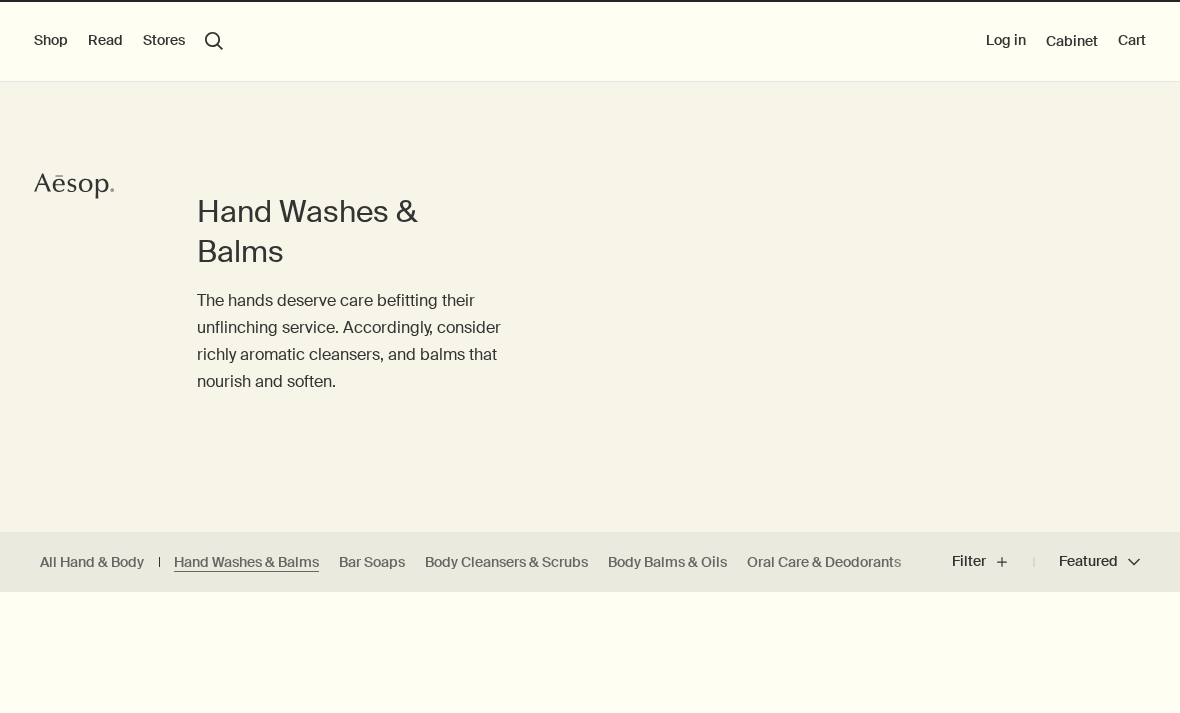 scroll, scrollTop: 0, scrollLeft: 0, axis: both 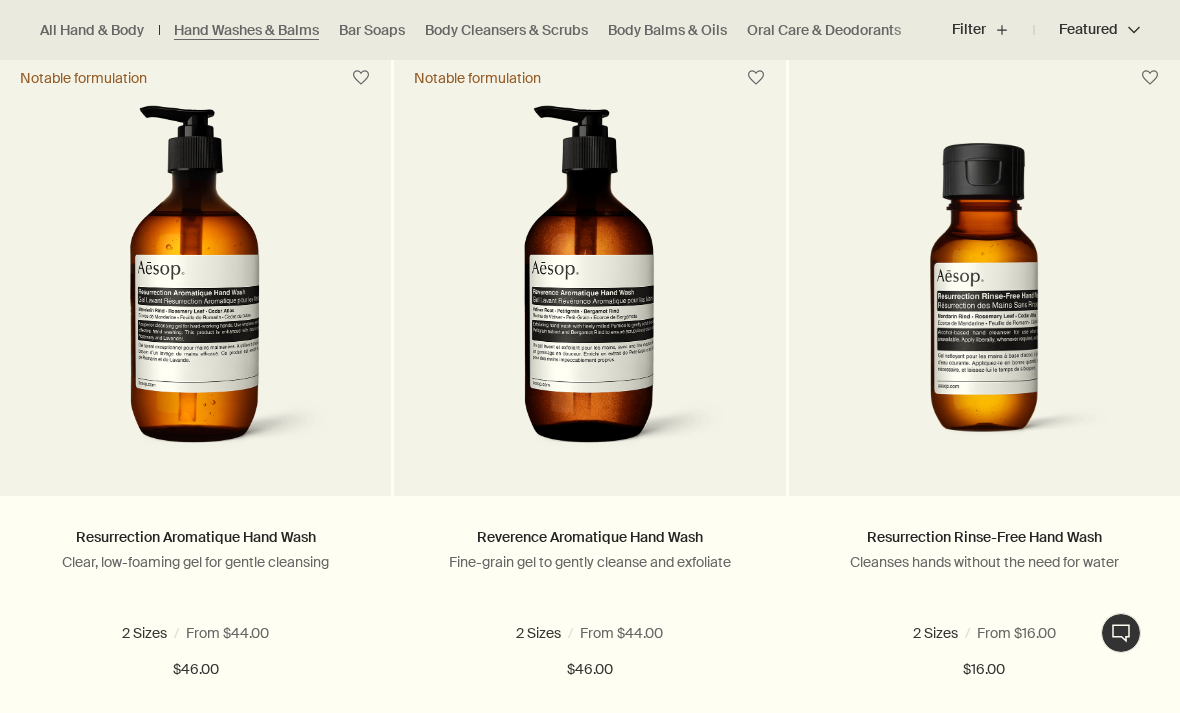 click on "Add Add to your cart" at bounding box center [195, 741] 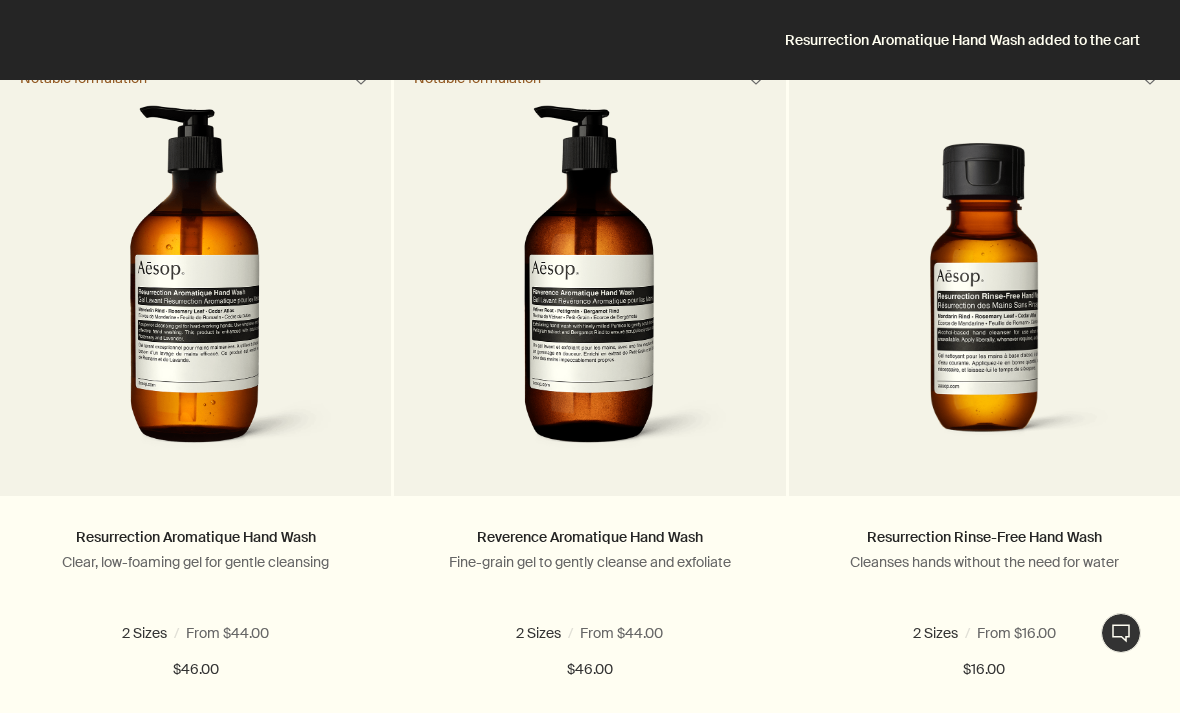 click on "Resurrection Rinse-Free Hand Wash" at bounding box center (984, 537) 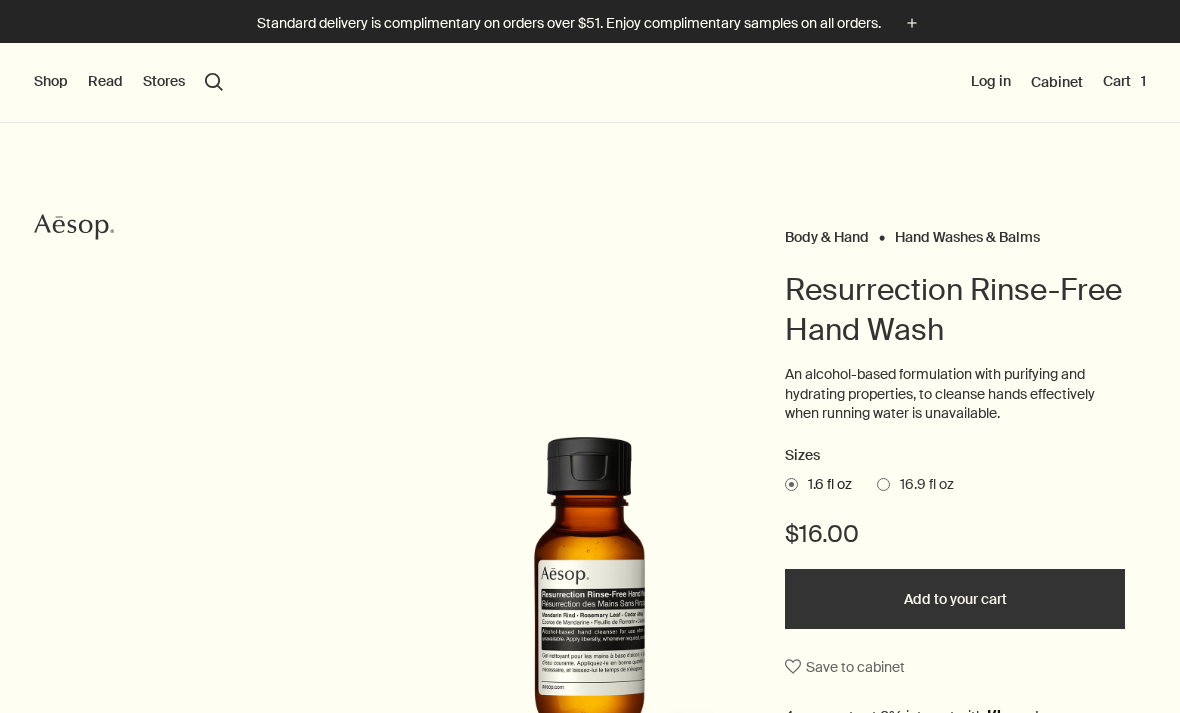 scroll, scrollTop: 0, scrollLeft: 0, axis: both 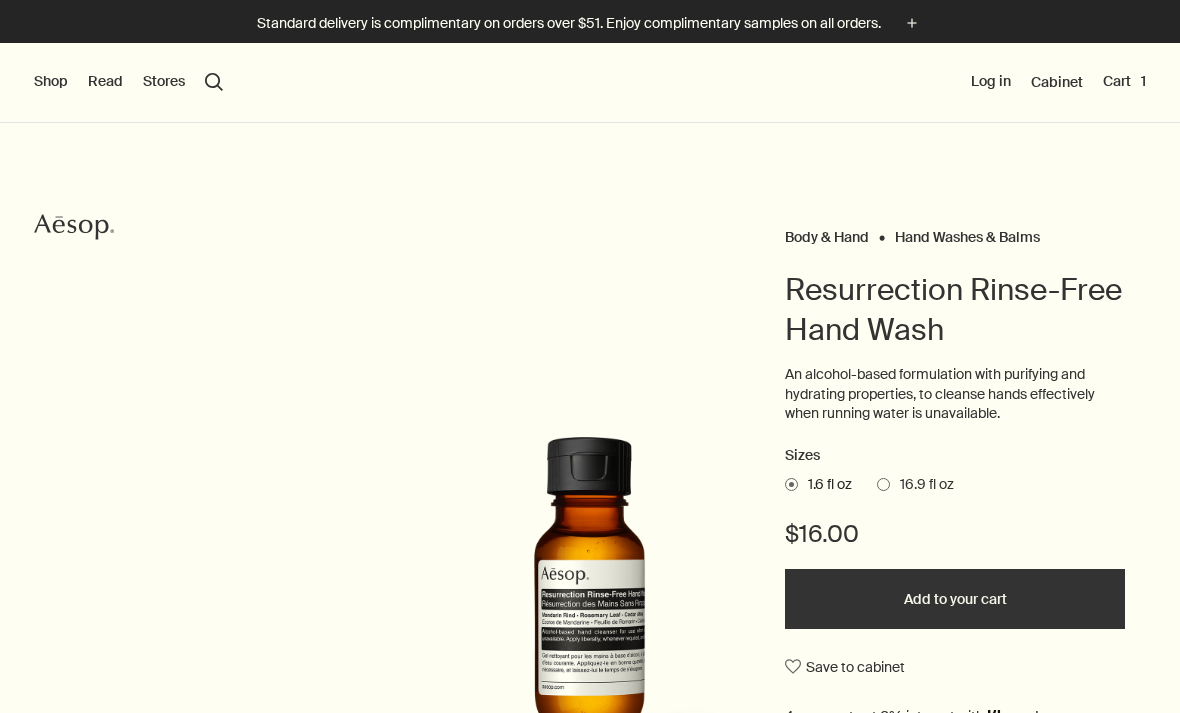 click on "16.9 fl oz" at bounding box center [922, 485] 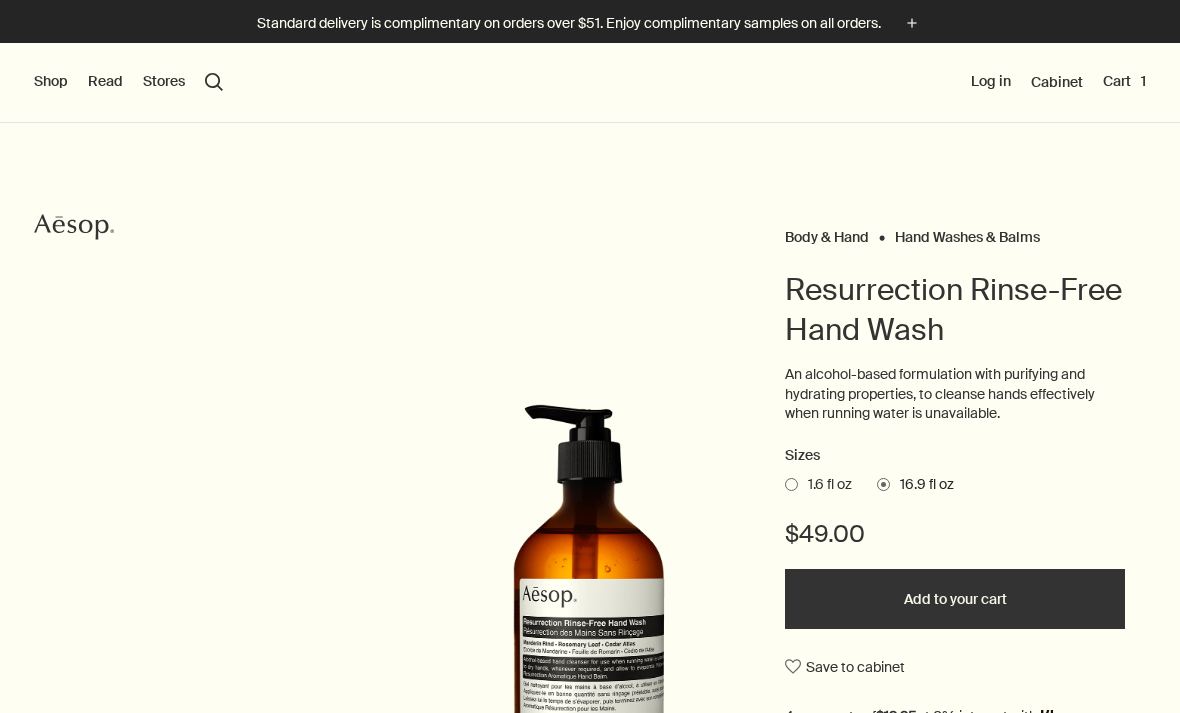 click on "Add to your cart" at bounding box center (955, 599) 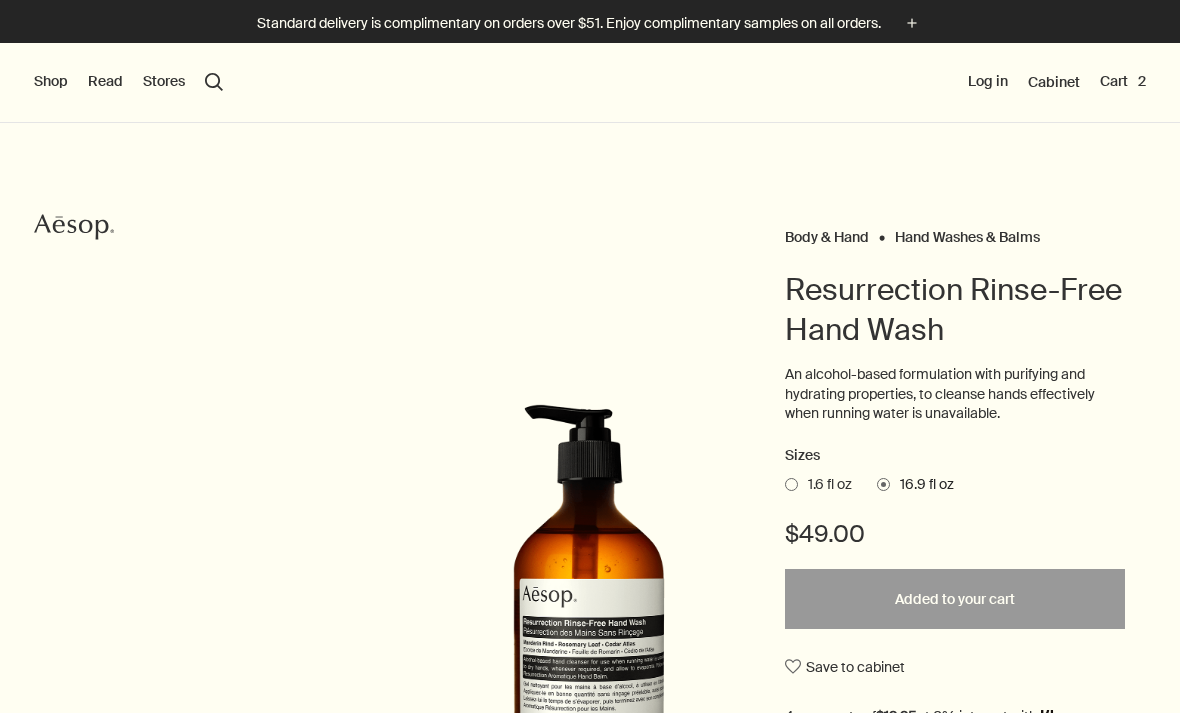 click on "Cart 2" at bounding box center (1123, 82) 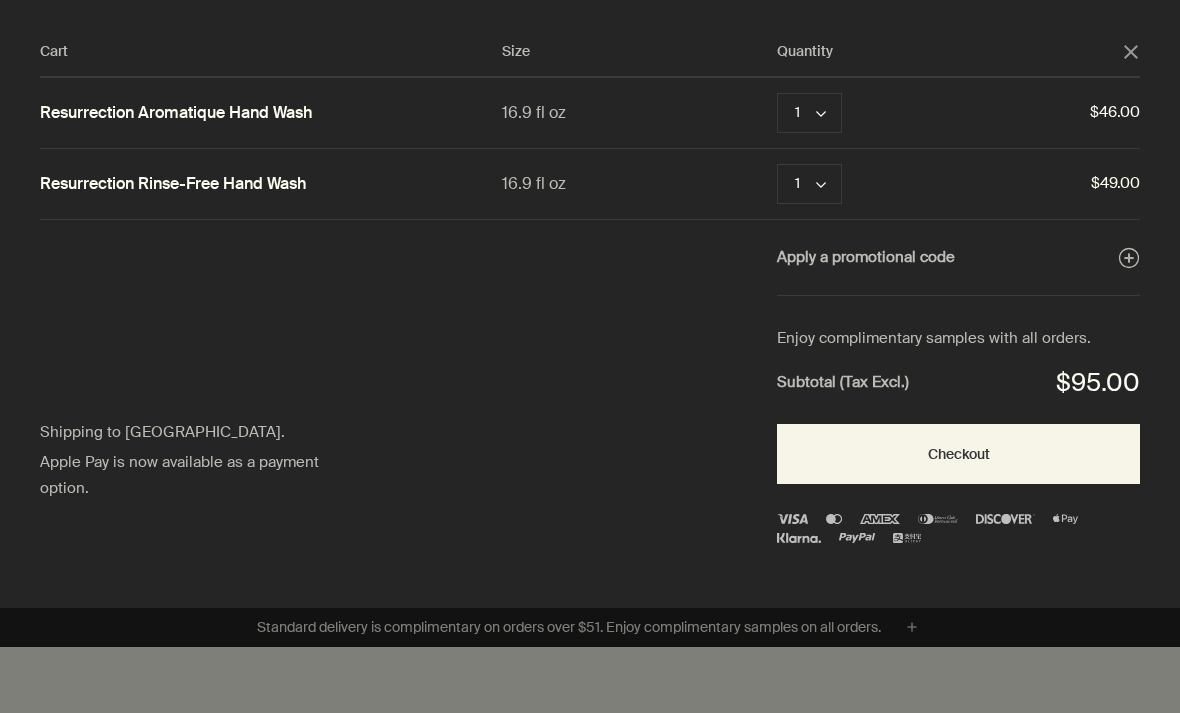 click on "Remove" at bounding box center [899, 113] 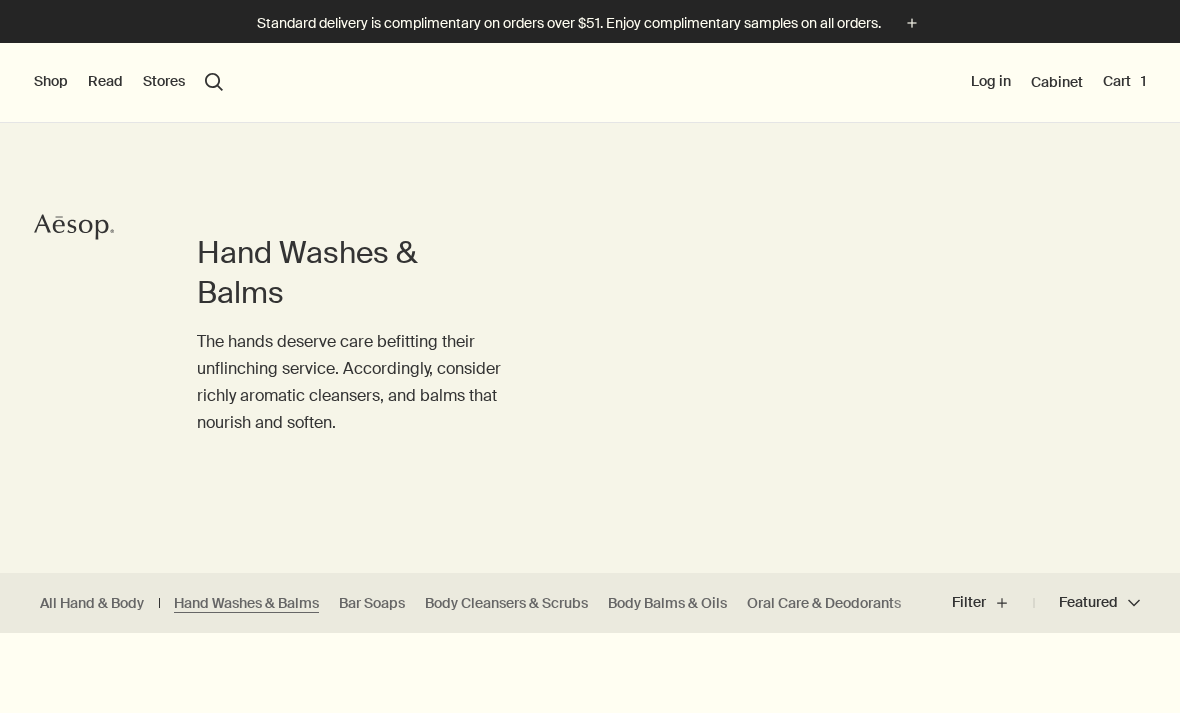 scroll, scrollTop: 0, scrollLeft: 0, axis: both 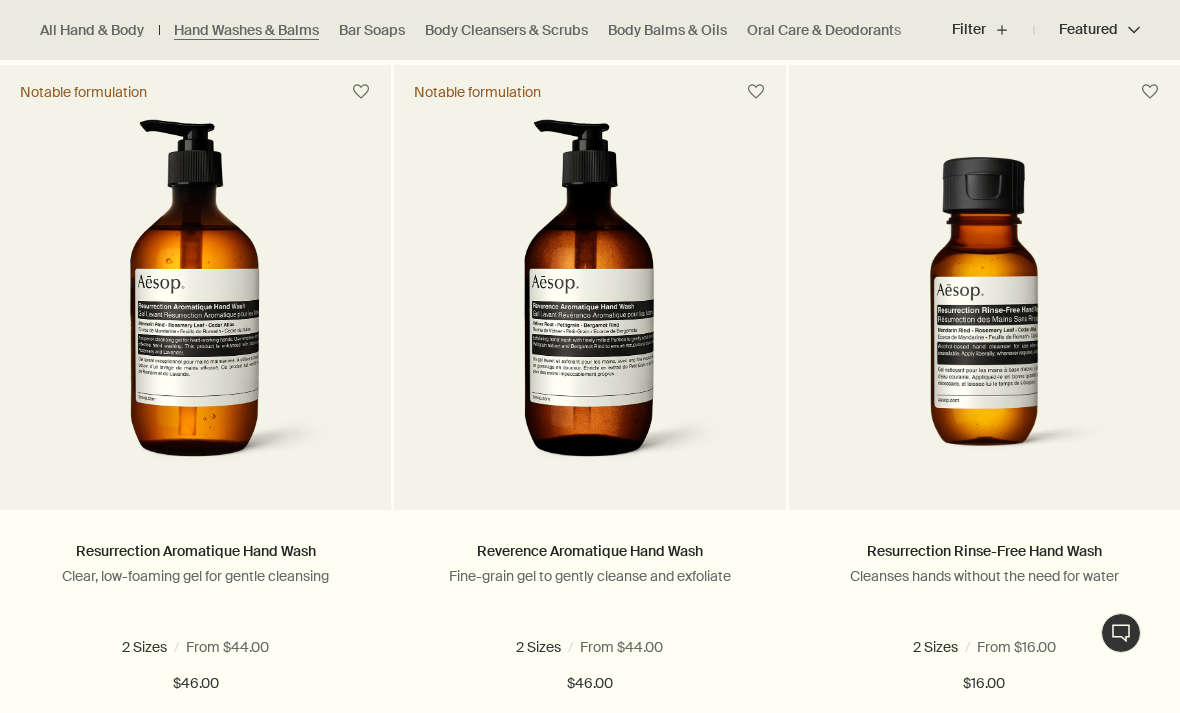 click on "Resurrection Aromatique Hand Wash" at bounding box center (196, 551) 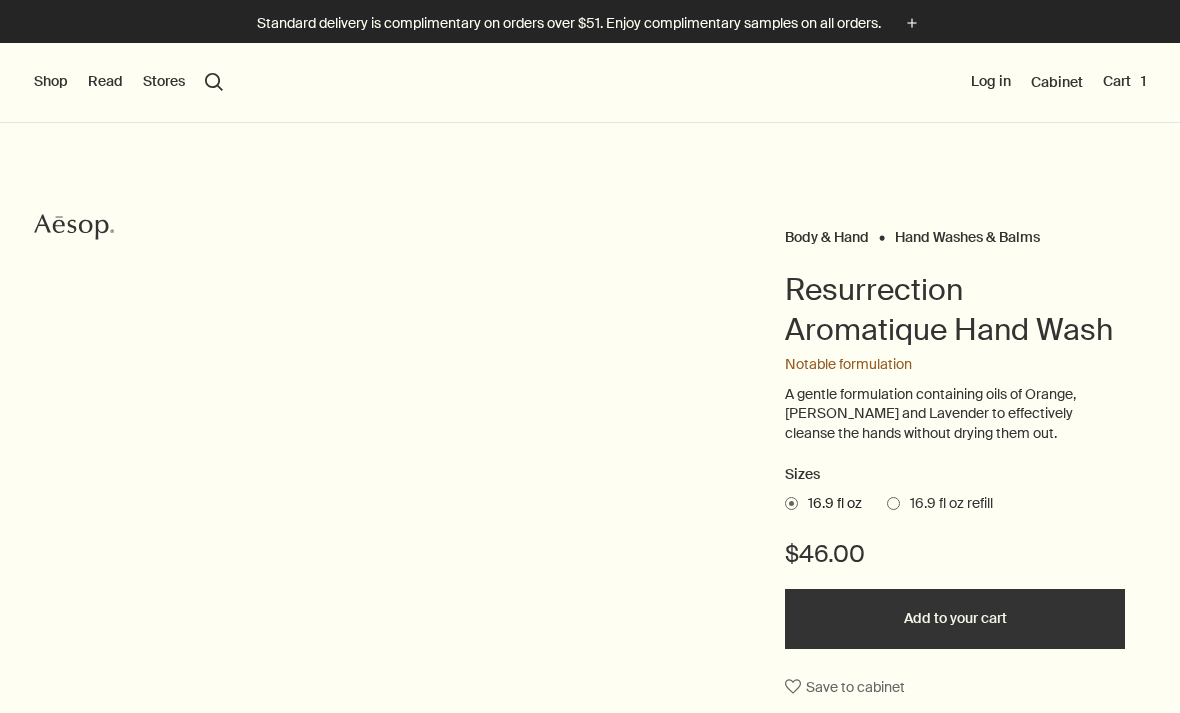 scroll, scrollTop: 0, scrollLeft: 0, axis: both 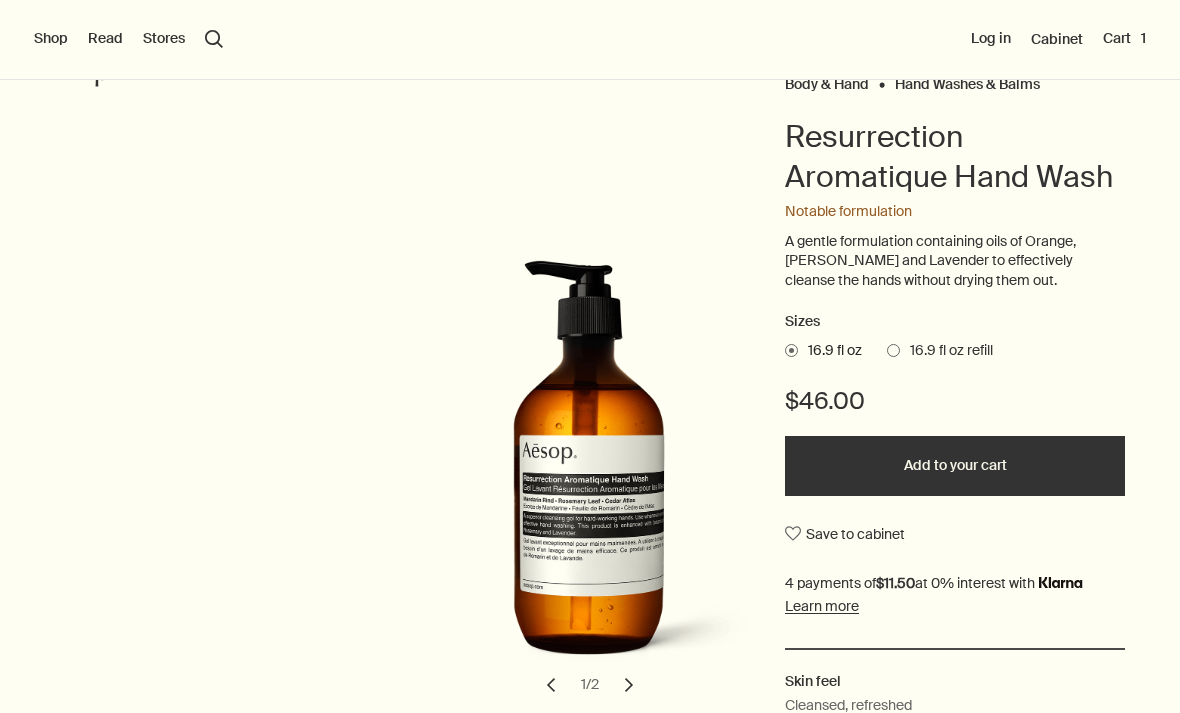 click at bounding box center [893, 350] 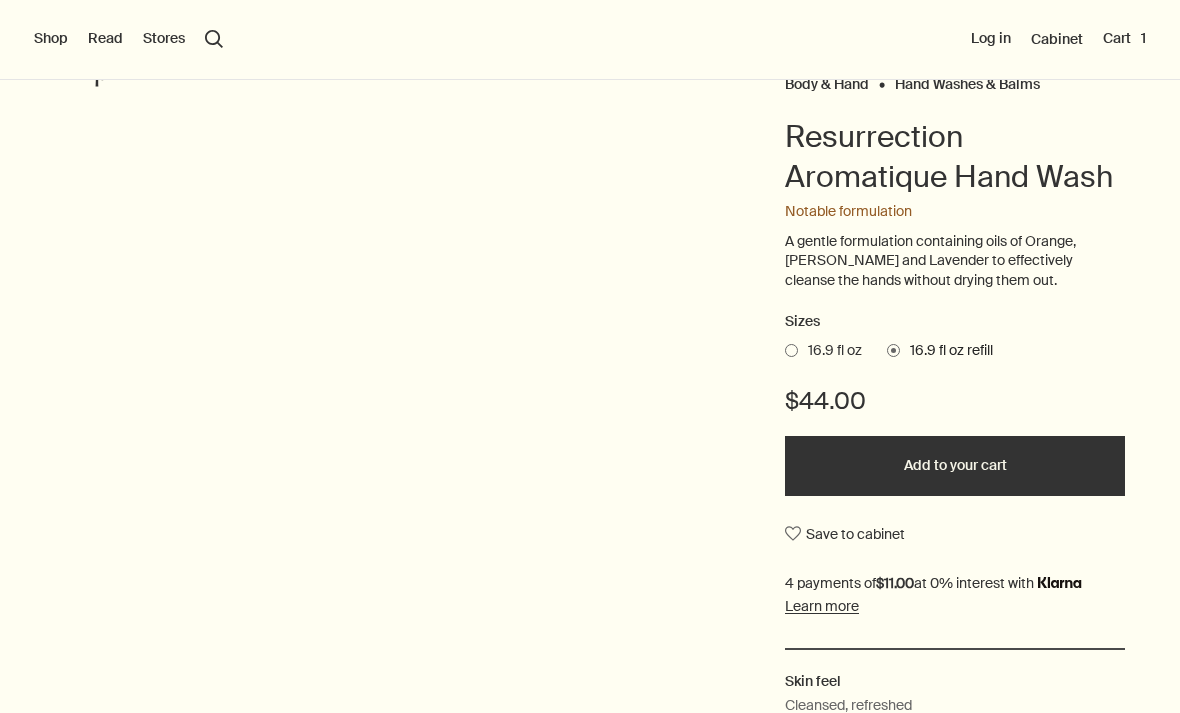 click on "Add to your cart" at bounding box center (955, 466) 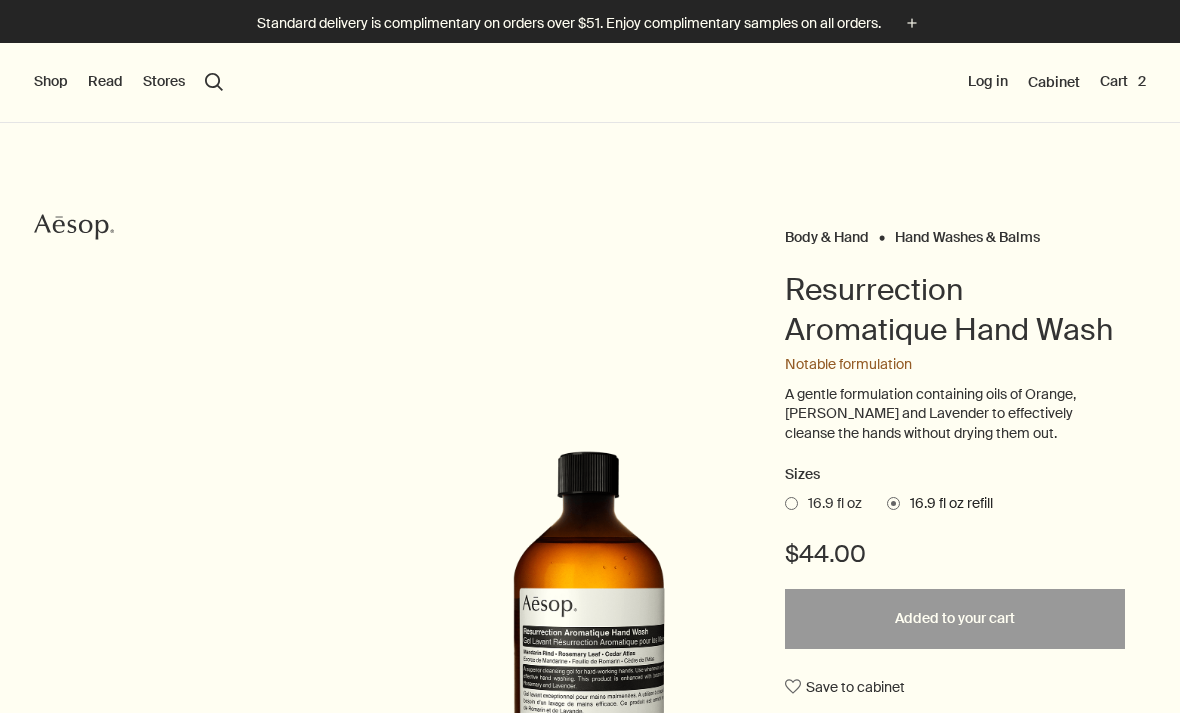 scroll, scrollTop: -1, scrollLeft: 0, axis: vertical 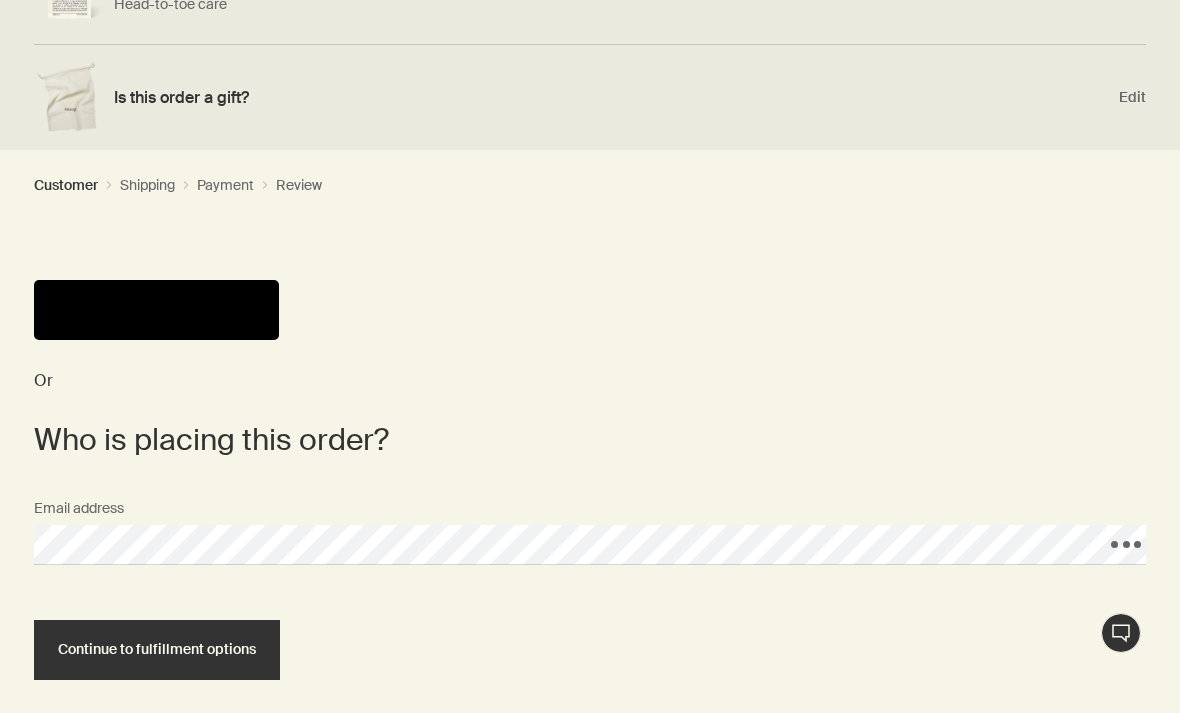 click on "Continue to fulfillment options" at bounding box center [157, 649] 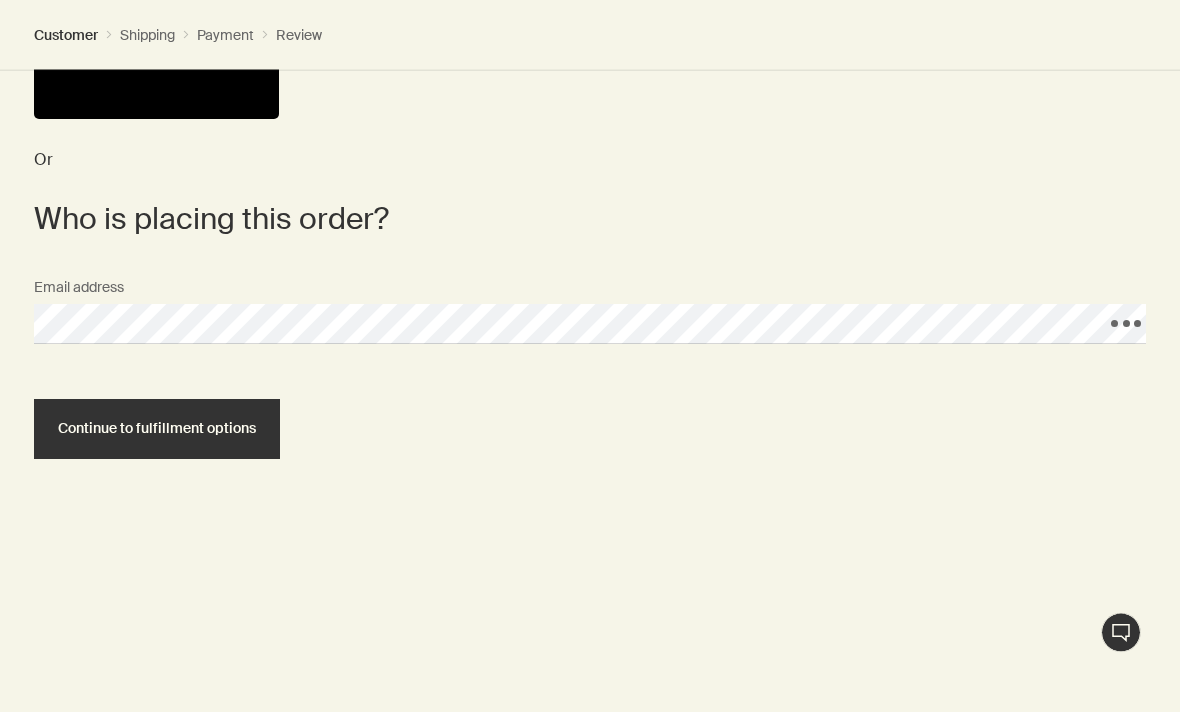 scroll, scrollTop: 625, scrollLeft: 0, axis: vertical 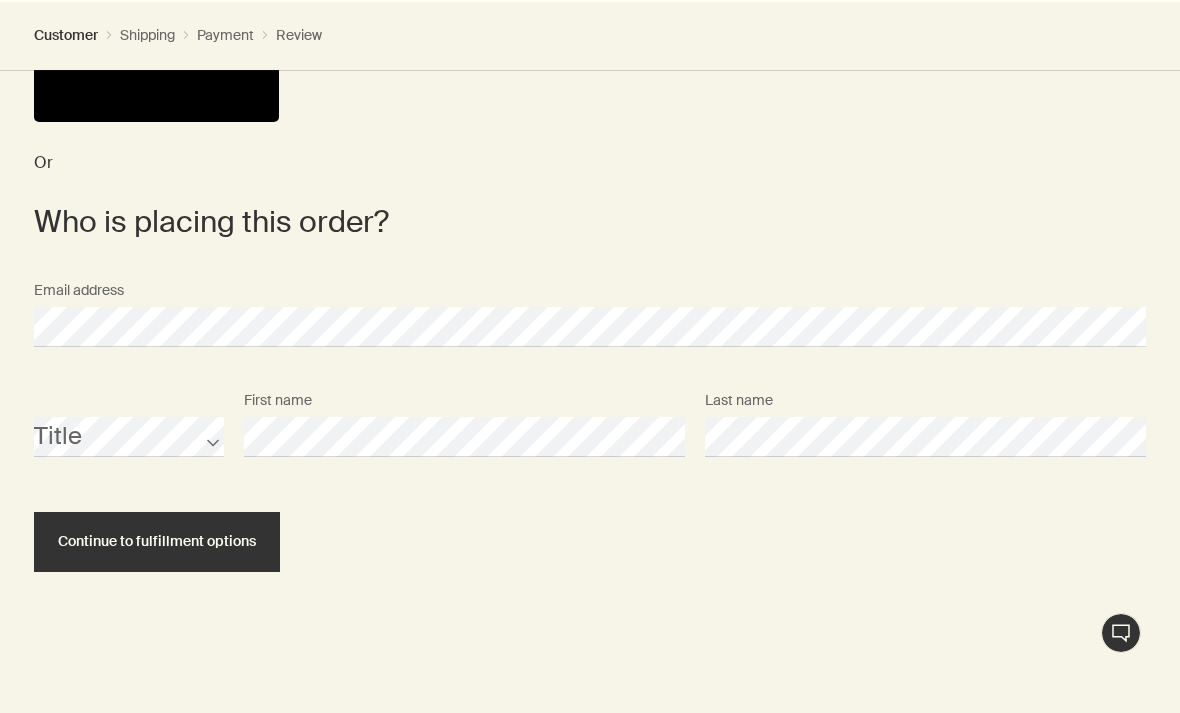 click on "Continue to fulfillment options" at bounding box center (157, 541) 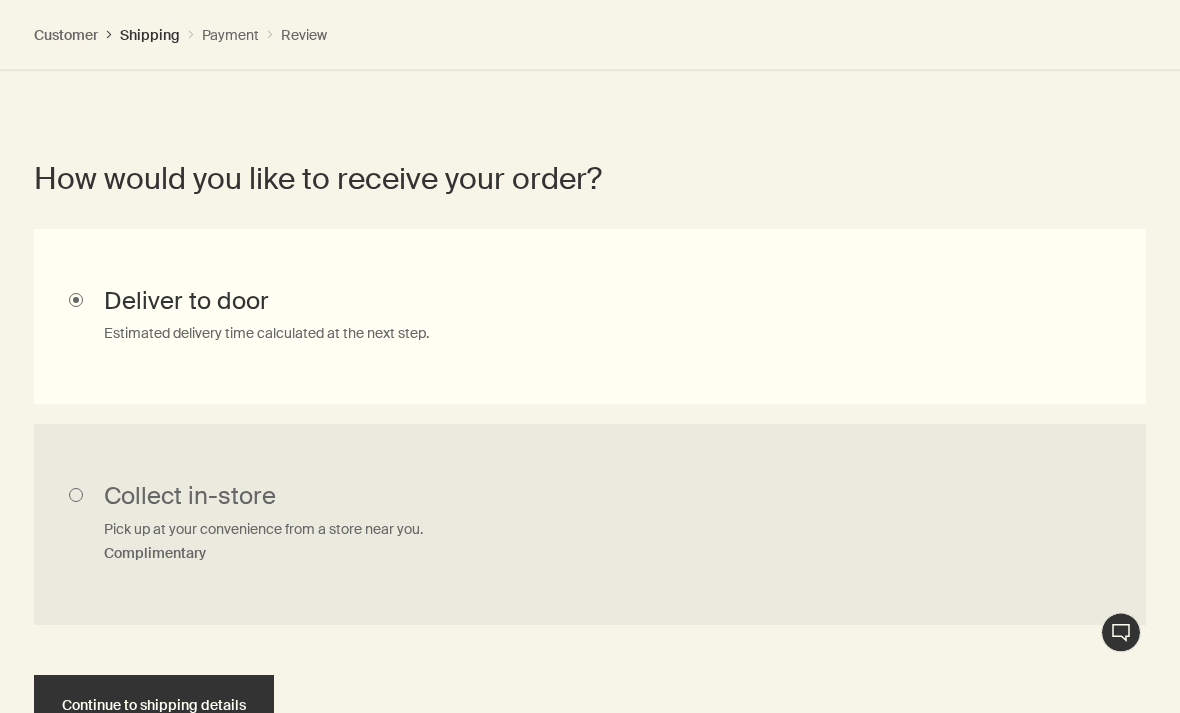 click on "Continue to shipping details" at bounding box center (154, 706) 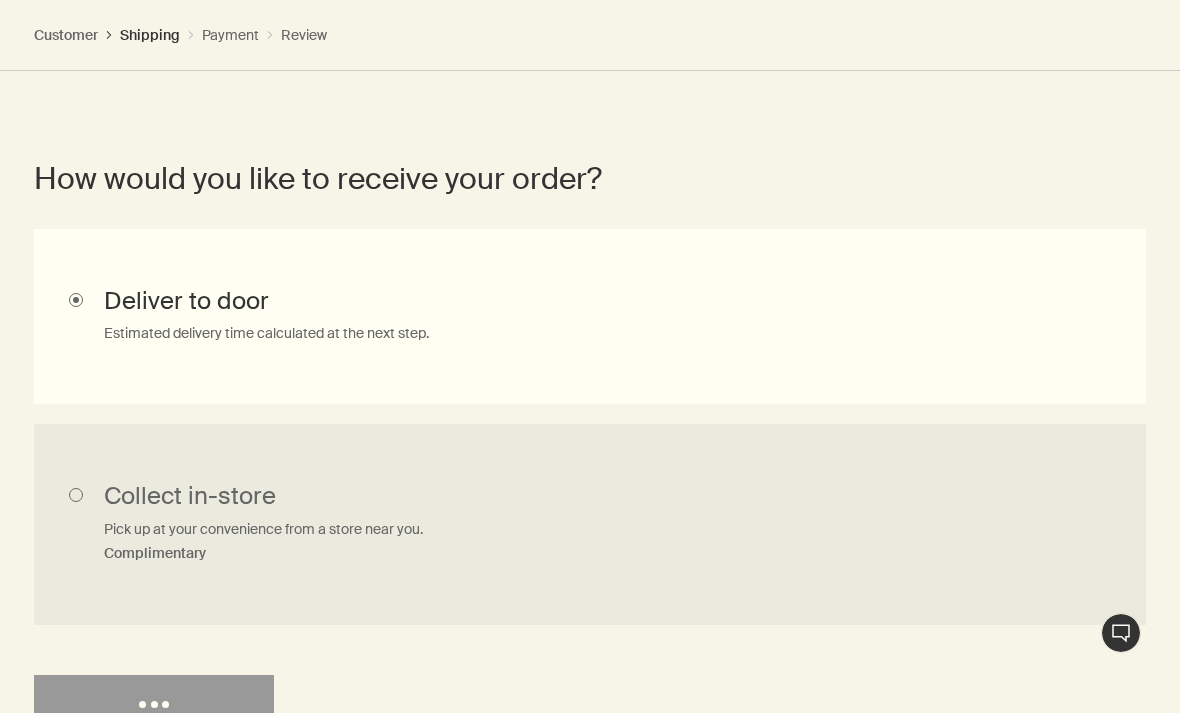 select on "US" 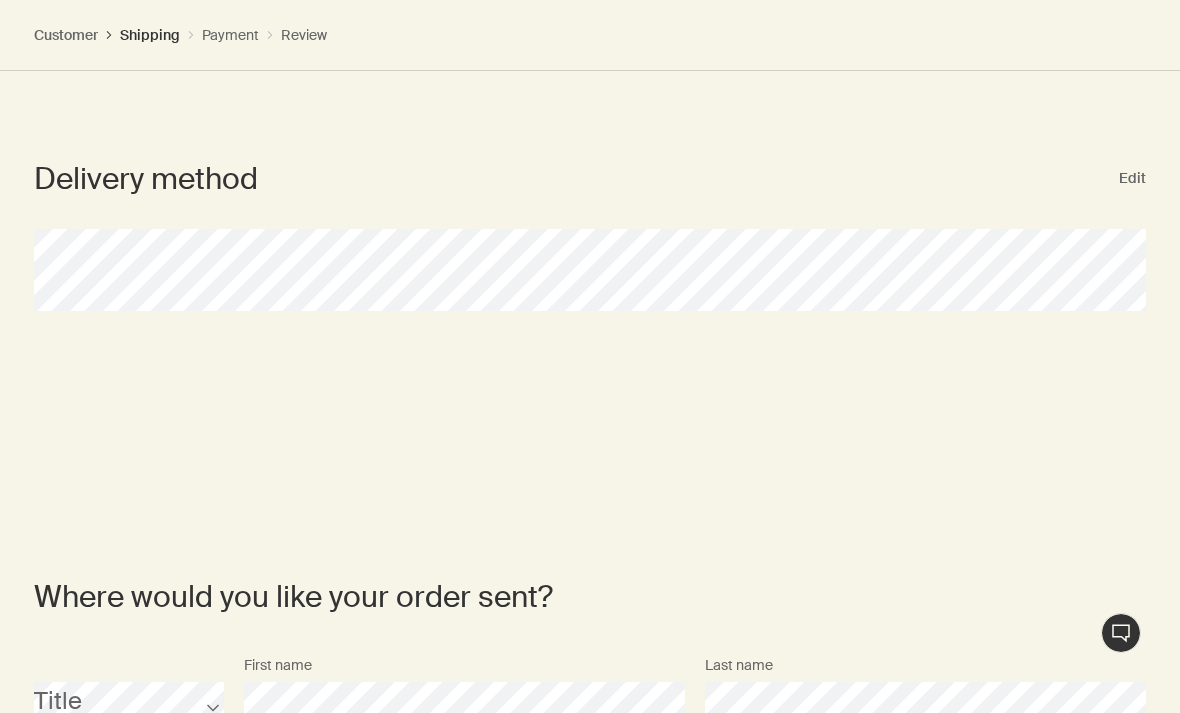 scroll, scrollTop: 0, scrollLeft: 0, axis: both 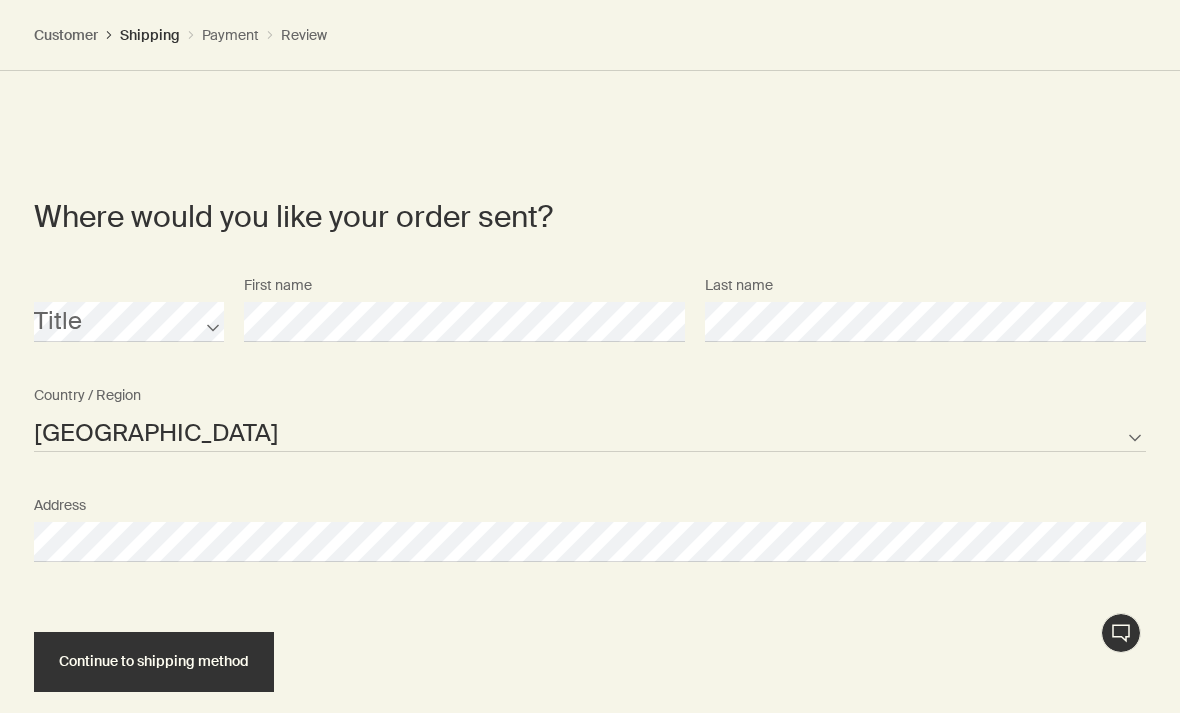 select on "US" 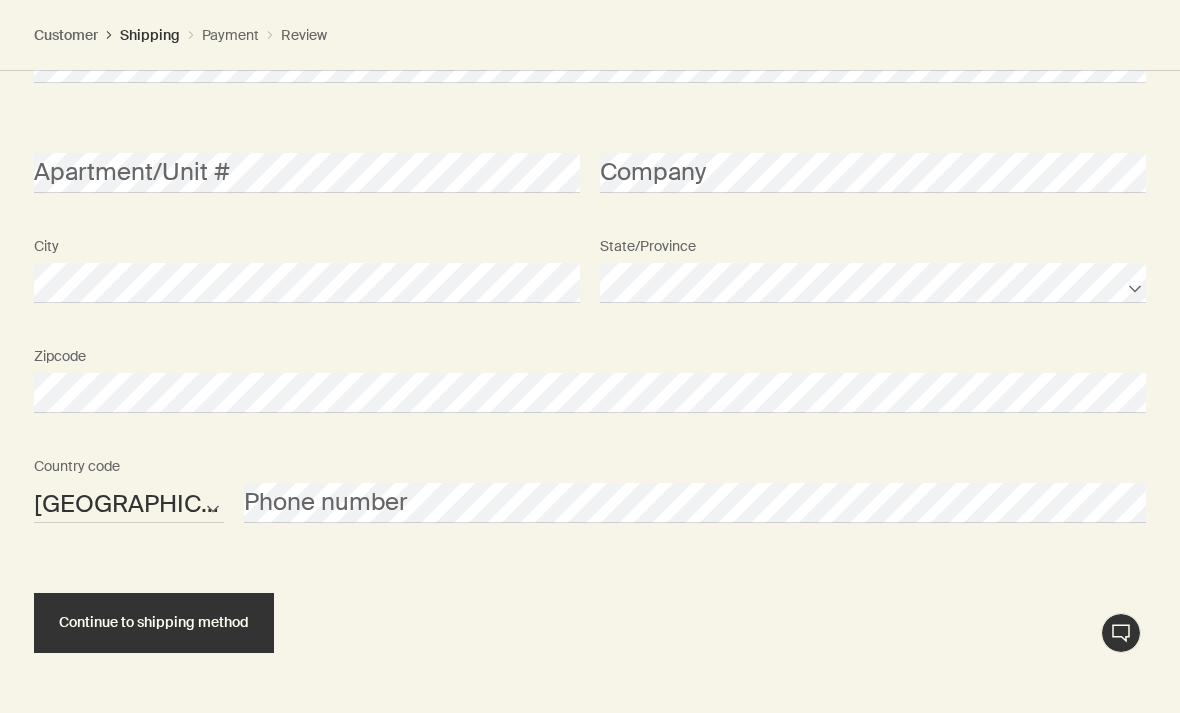 scroll, scrollTop: 1841, scrollLeft: 0, axis: vertical 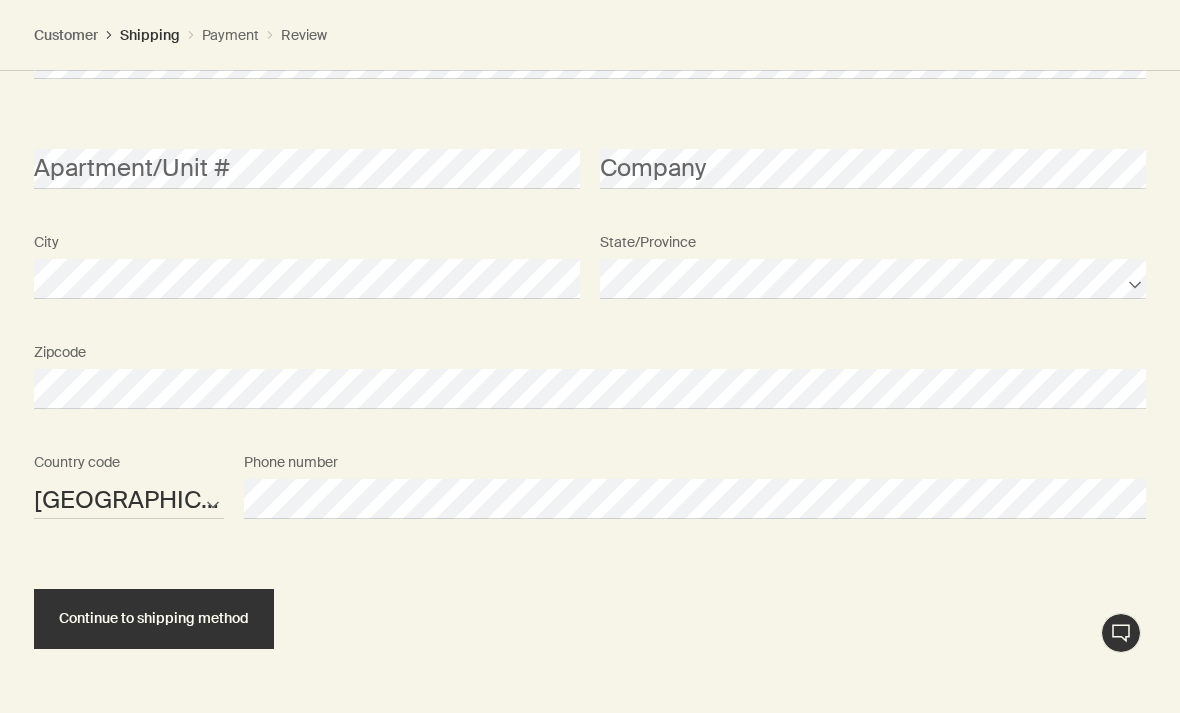click on "Continue to shipping method" at bounding box center (154, 618) 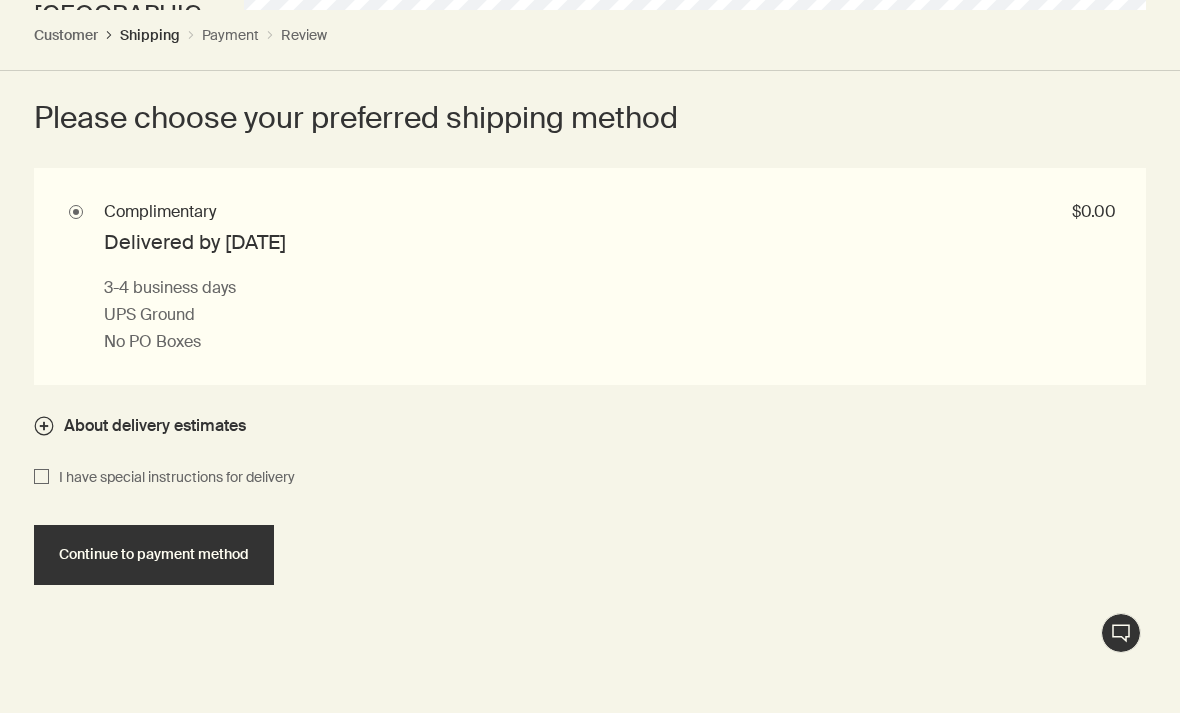 scroll, scrollTop: 2328, scrollLeft: 0, axis: vertical 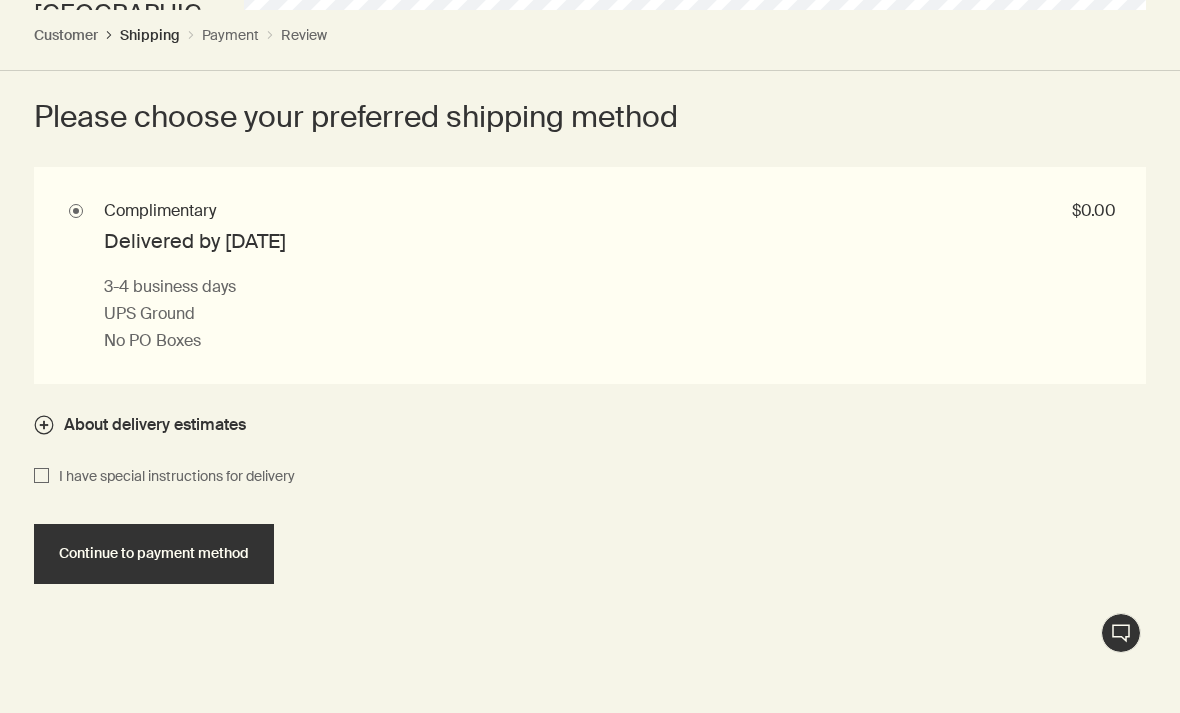 click on "Continue to payment method" at bounding box center (154, 553) 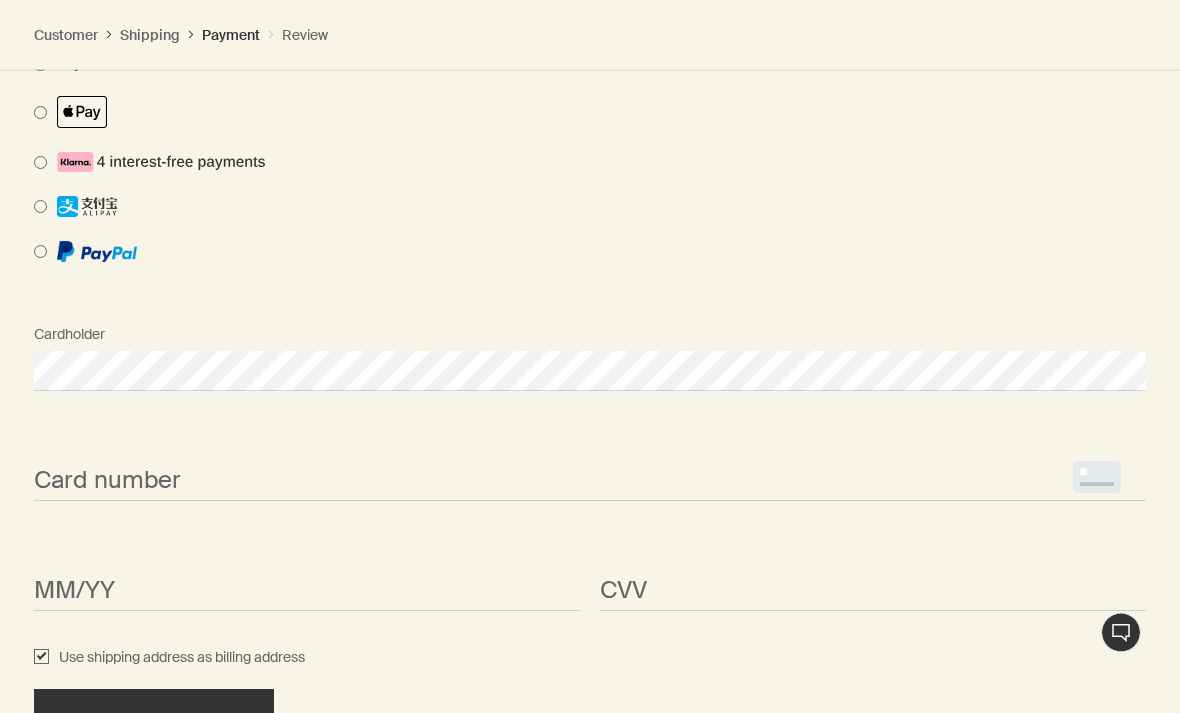 scroll, scrollTop: 2184, scrollLeft: 0, axis: vertical 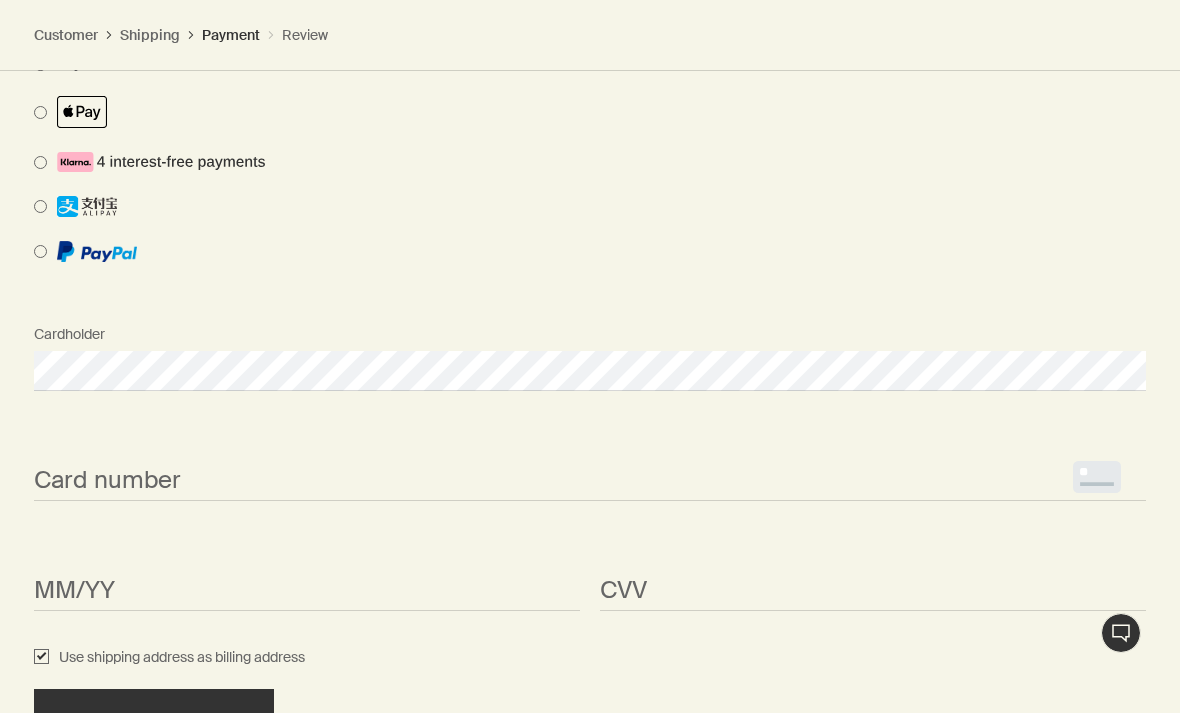 click on "<p>Your browser does not support iframes.</p>" at bounding box center (590, 481) 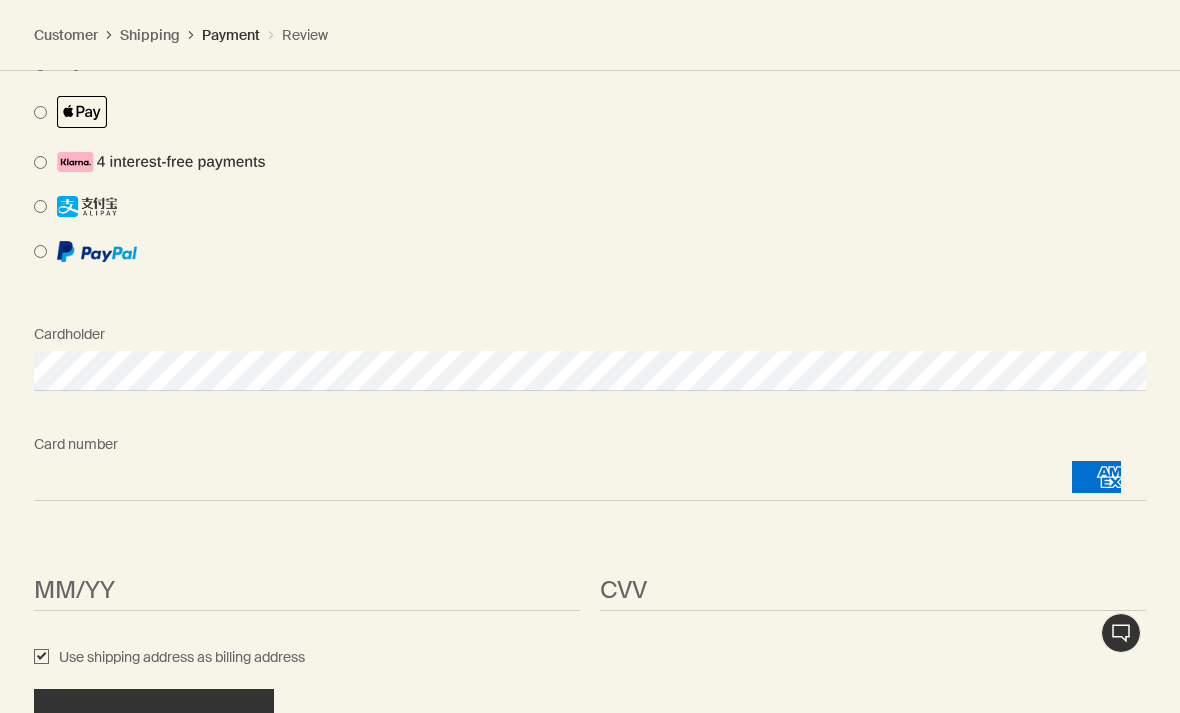 click on "<p>Your browser does not support iframes.</p>" at bounding box center [307, 591] 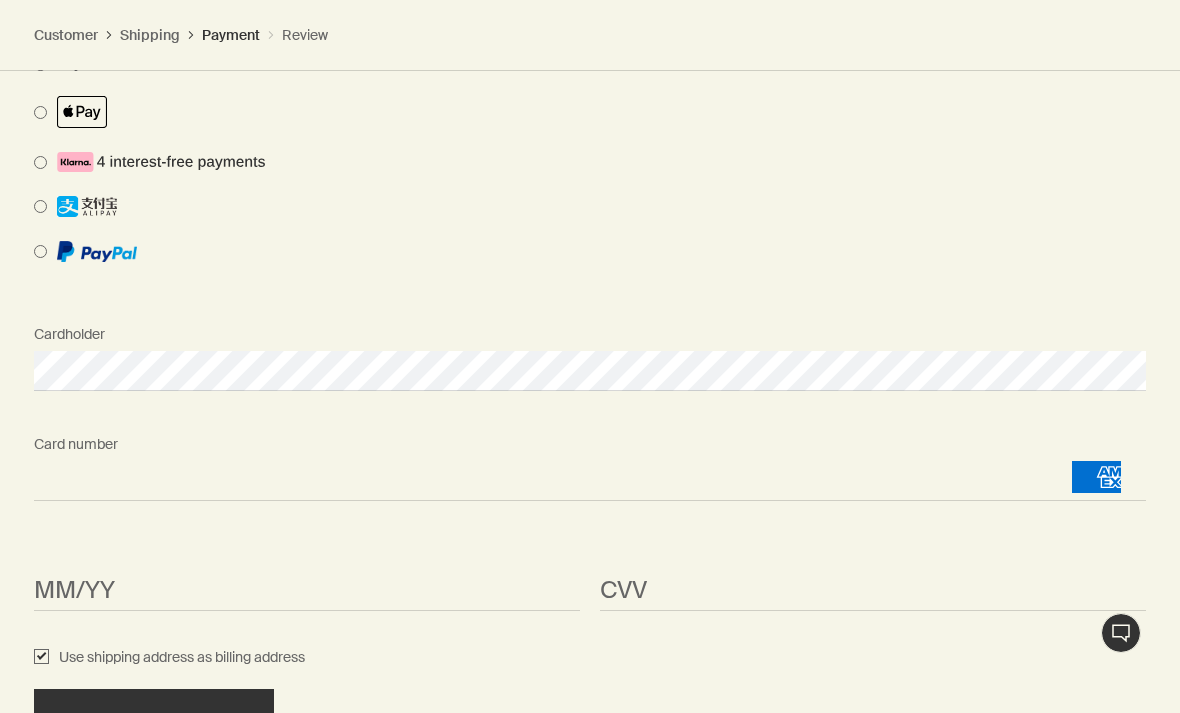 click on "<p>Your browser does not support iframes.</p>" at bounding box center [307, 591] 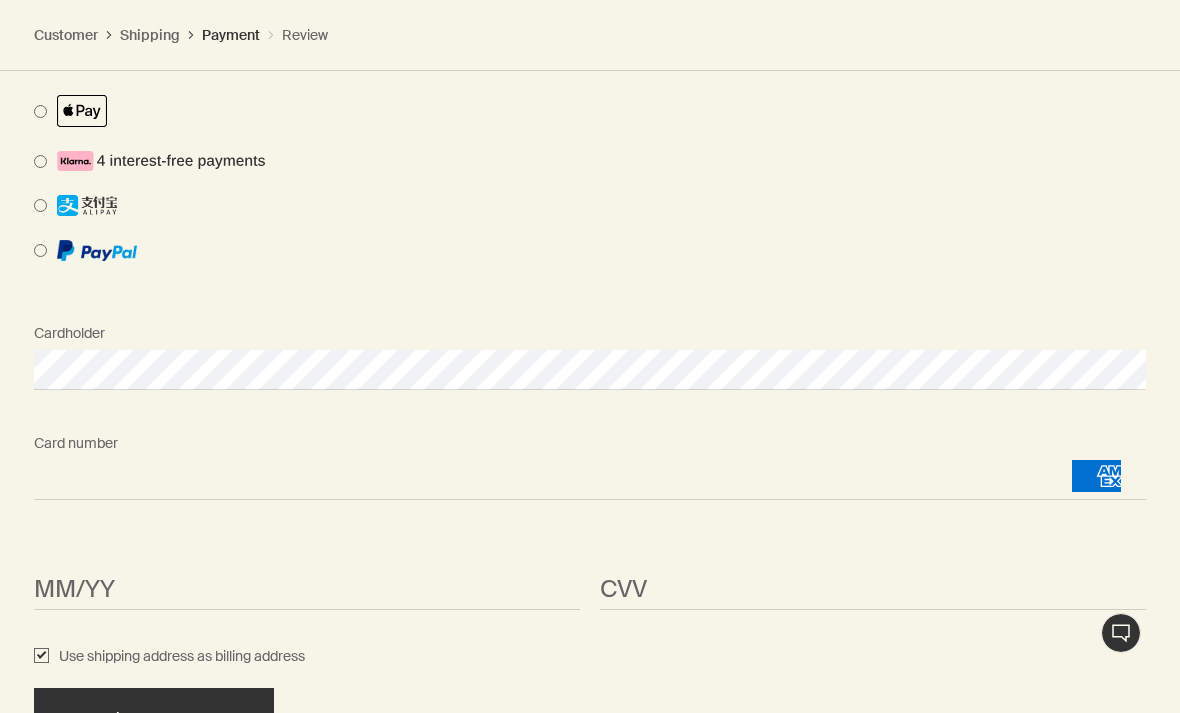 click on "<p>Your browser does not support iframes.</p>" at bounding box center (307, 590) 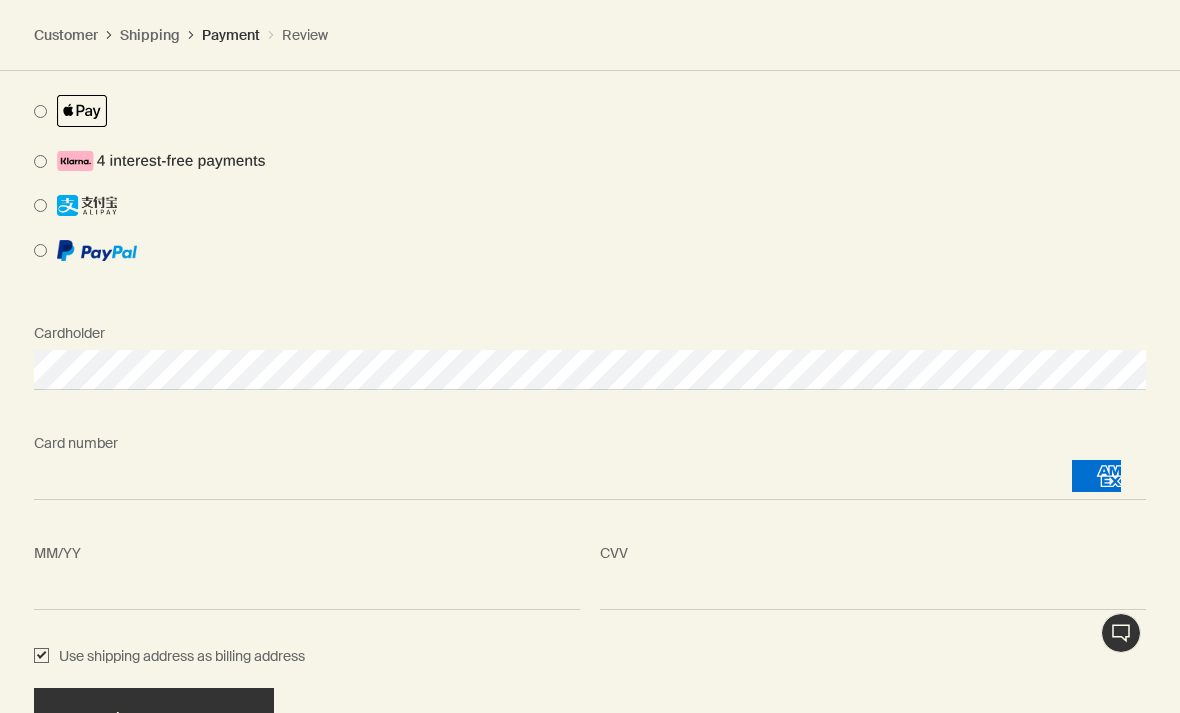 click on "Continue to next step" at bounding box center (154, 718) 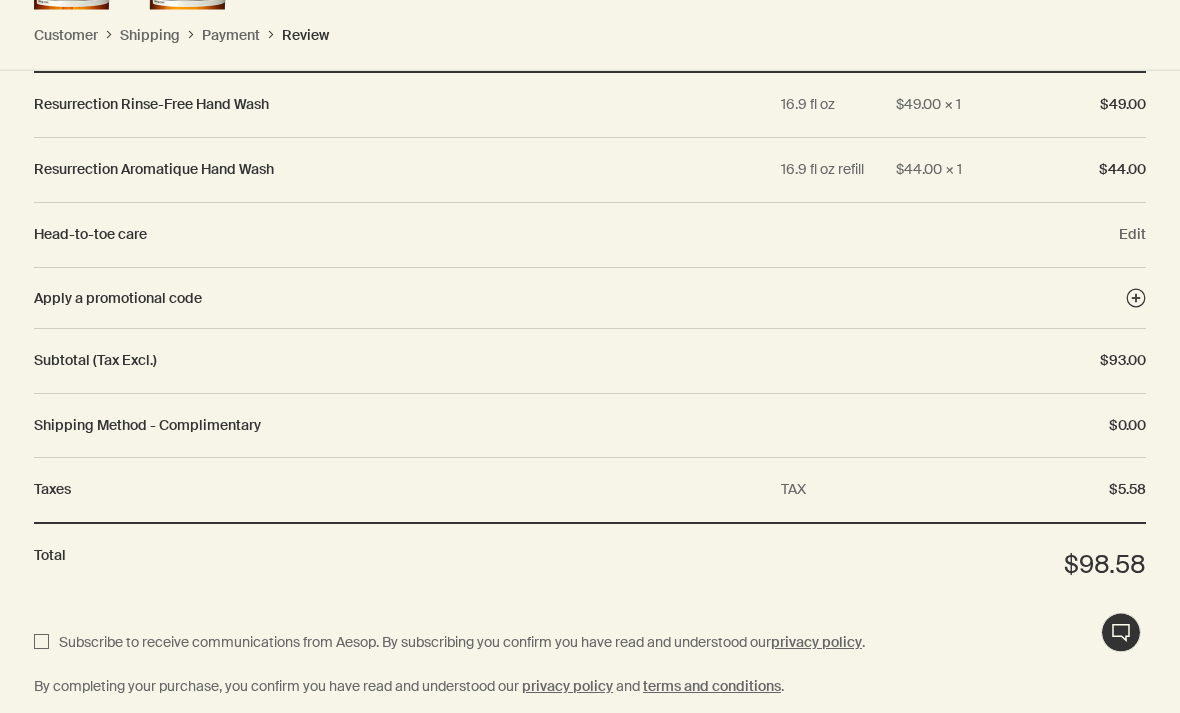 scroll, scrollTop: 2863, scrollLeft: 0, axis: vertical 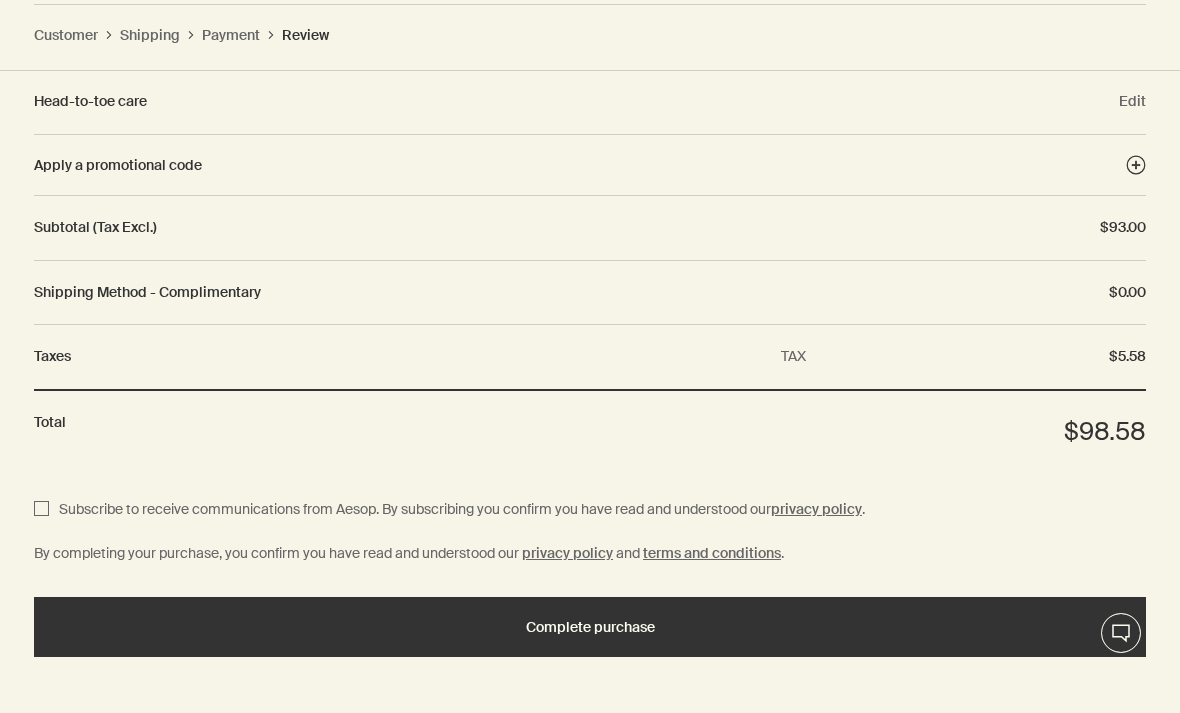 click on "Complete purchase" at bounding box center (590, 627) 